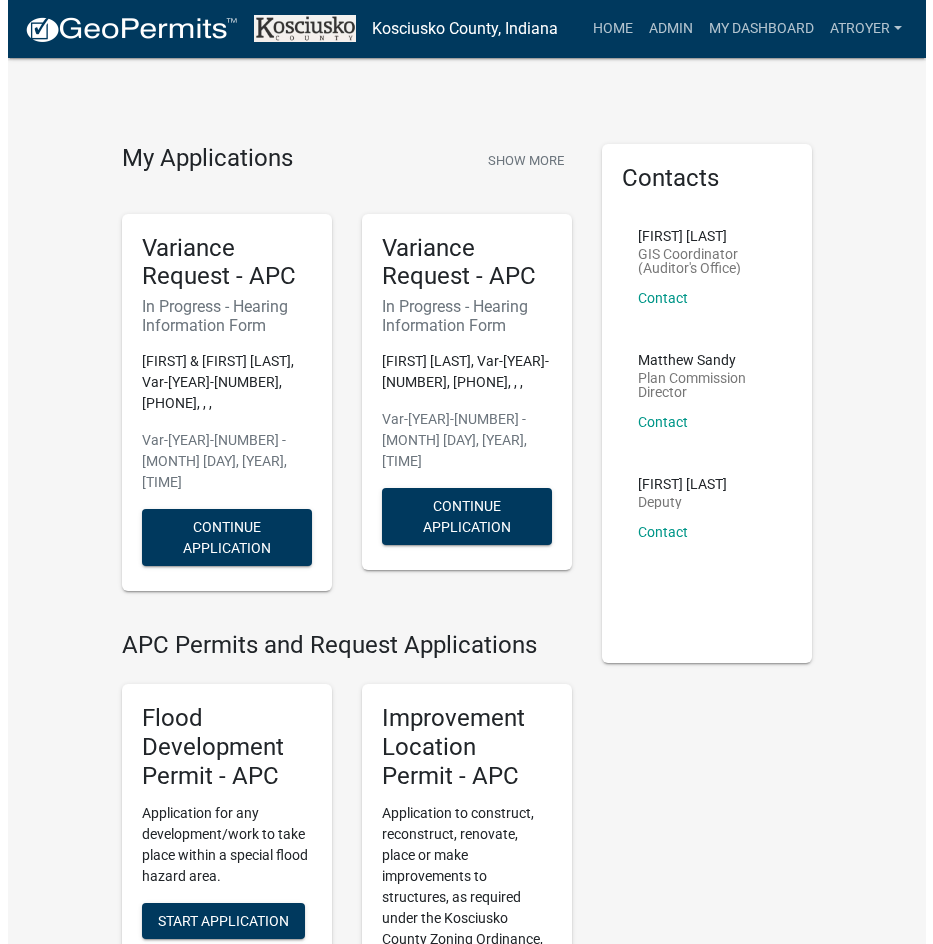 scroll, scrollTop: 0, scrollLeft: 0, axis: both 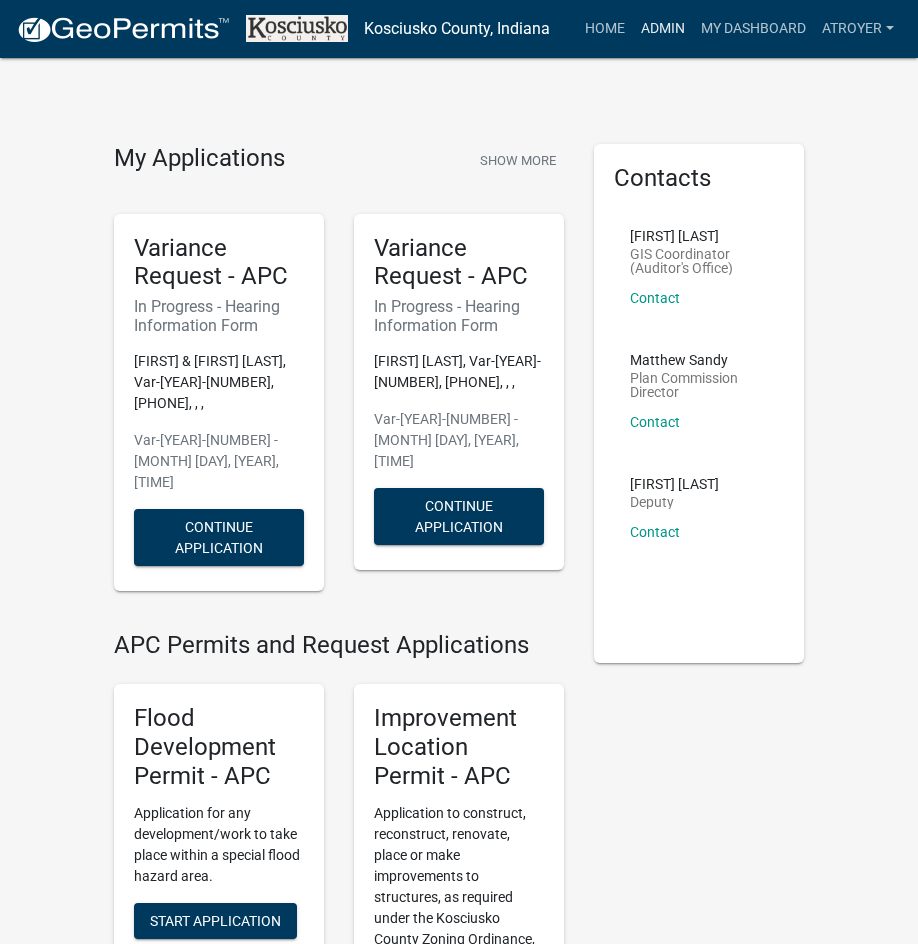 click on "Admin" at bounding box center [663, 29] 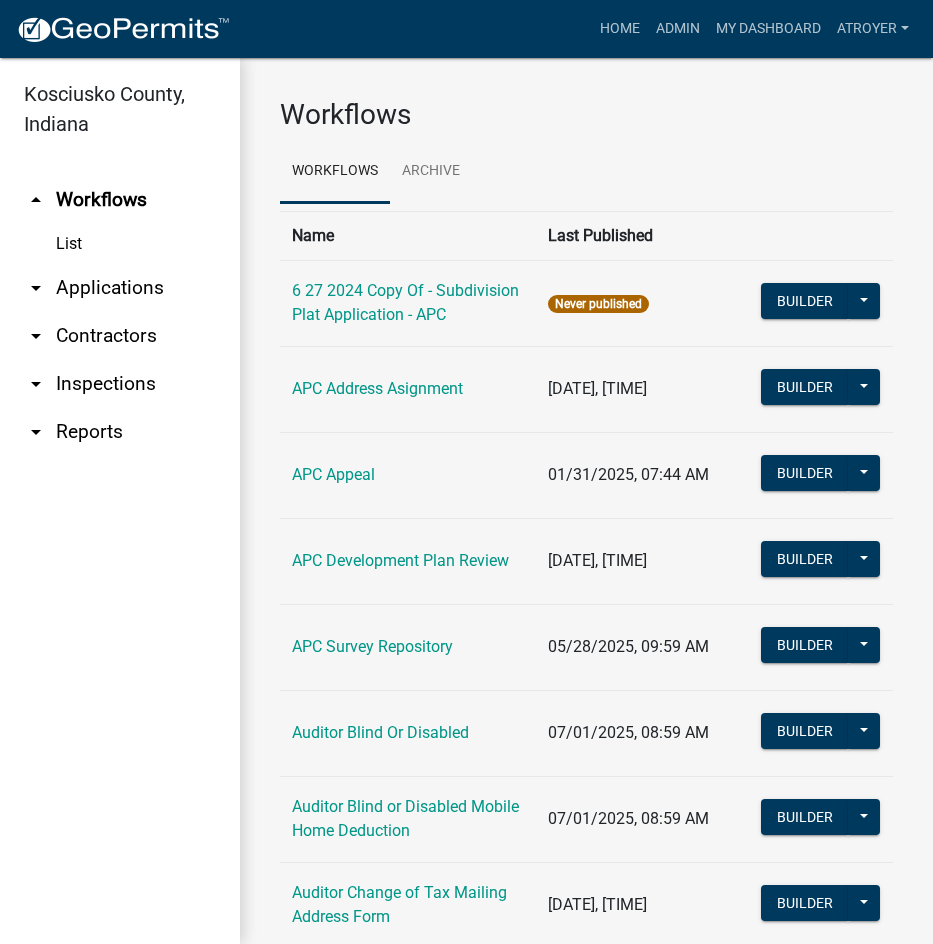 click on "arrow_drop_down   Applications" at bounding box center (120, 288) 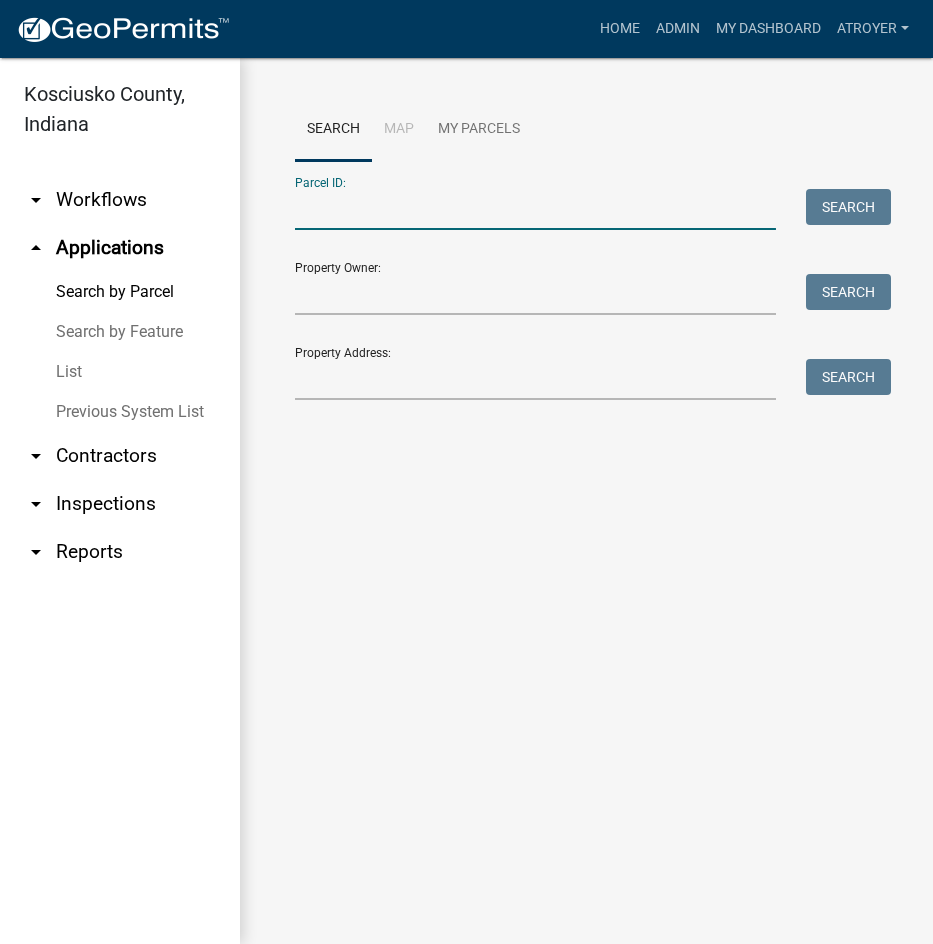 click on "Parcel ID:" at bounding box center (535, 209) 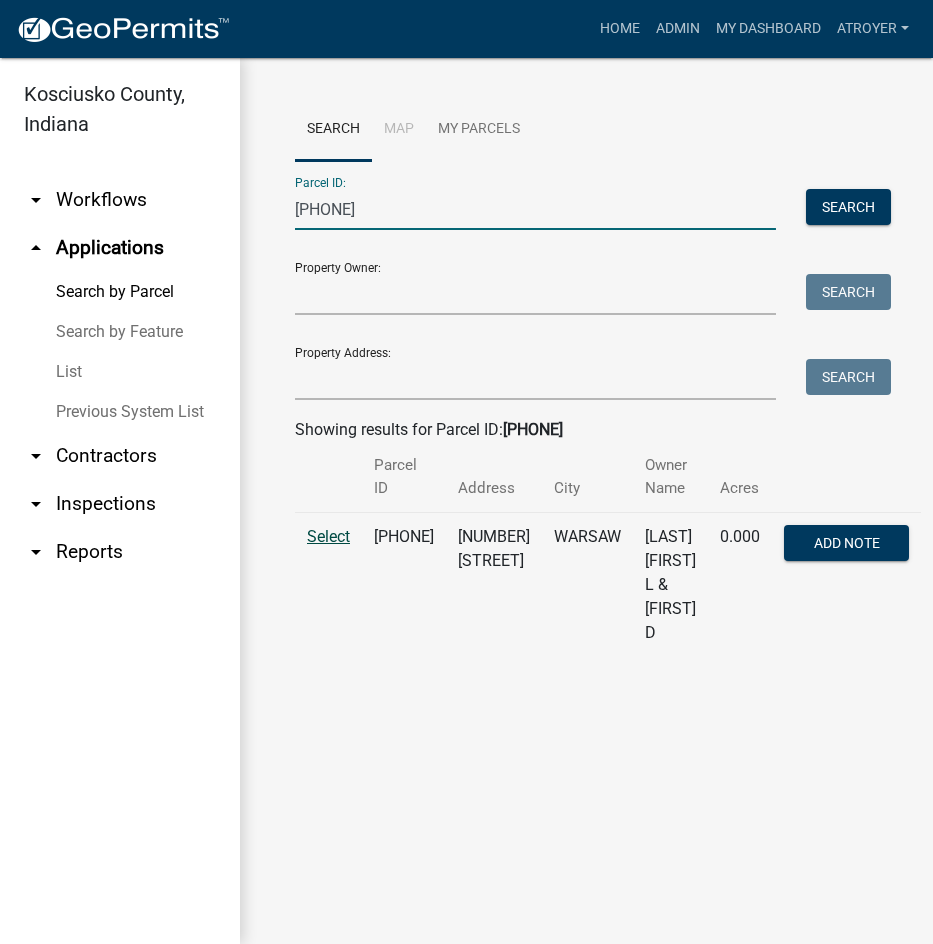 type on "[PHONE]" 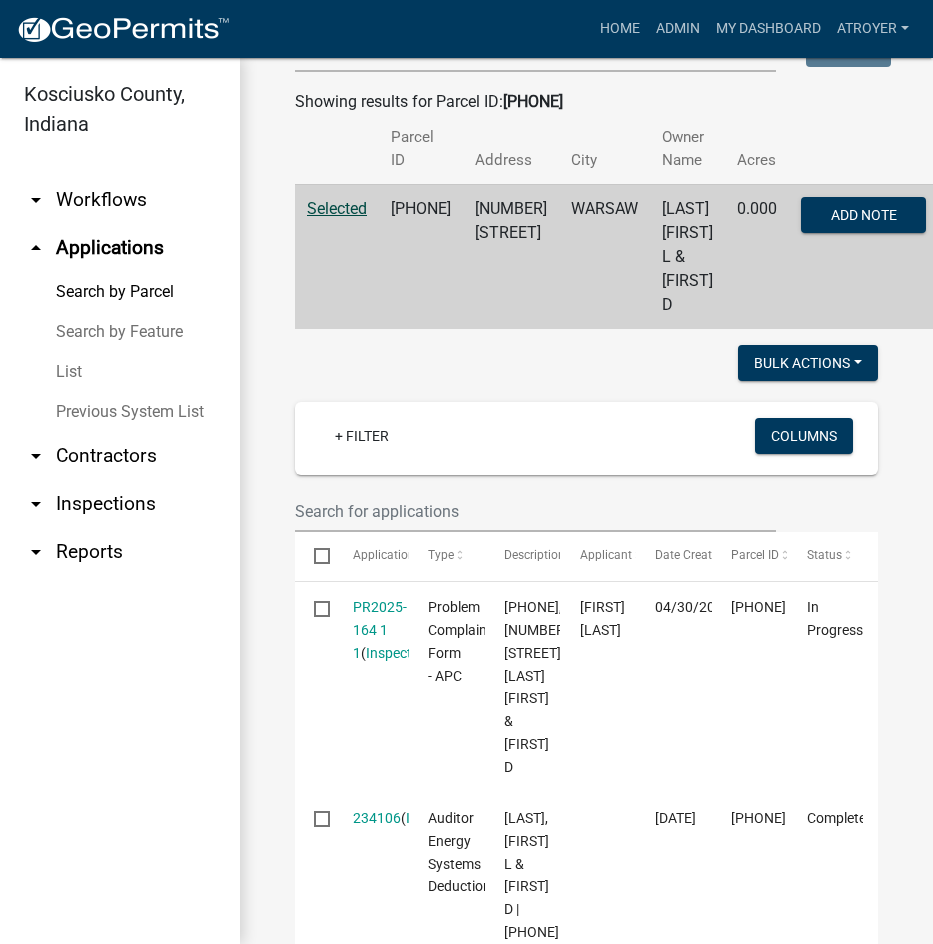 scroll, scrollTop: 500, scrollLeft: 0, axis: vertical 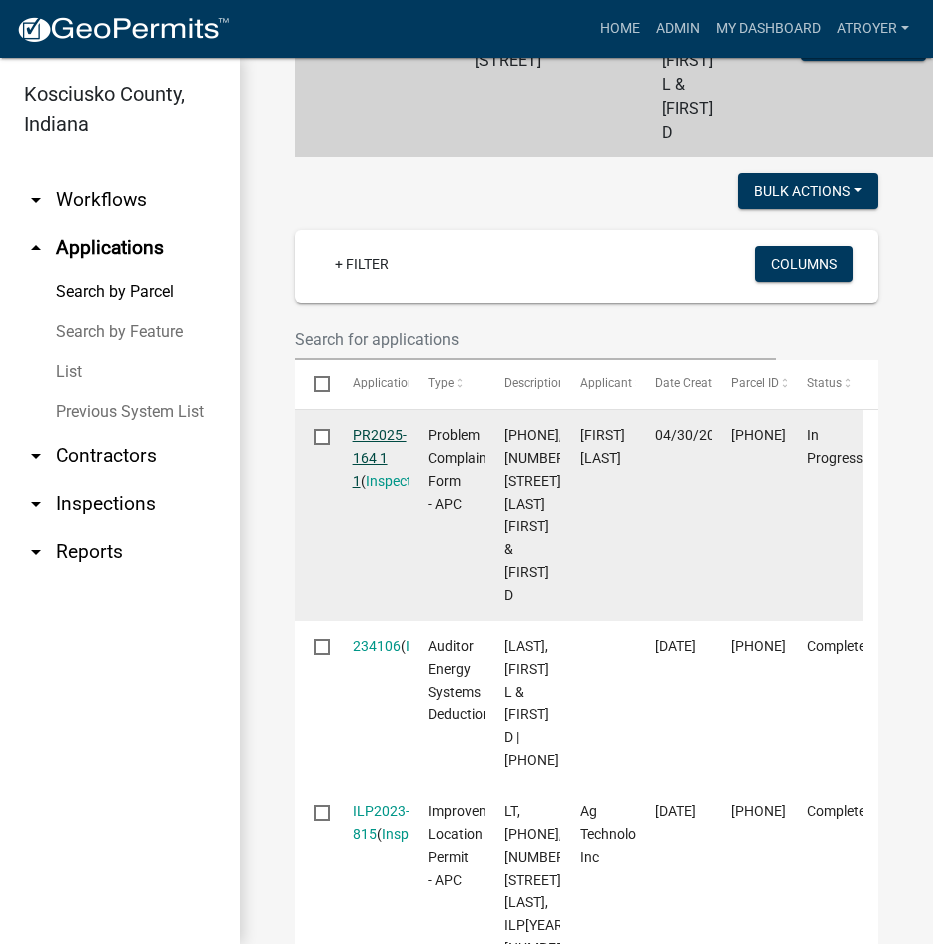 click on "PR2025-164 1 1" 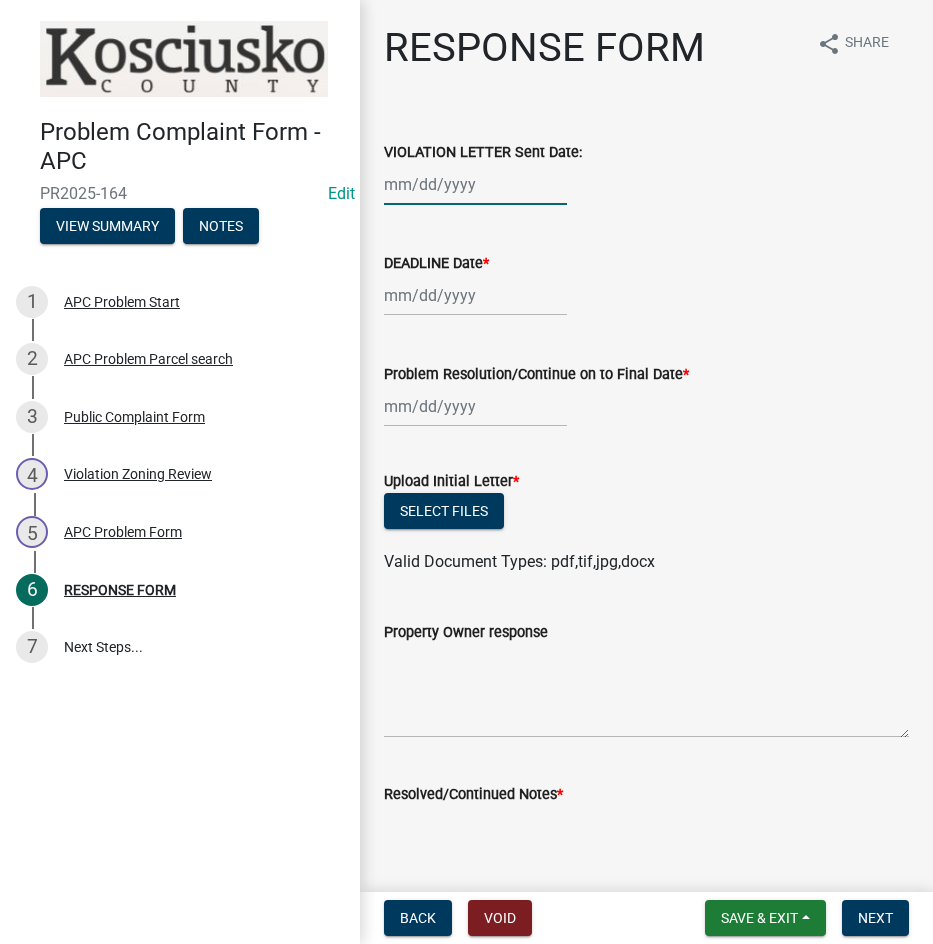 click 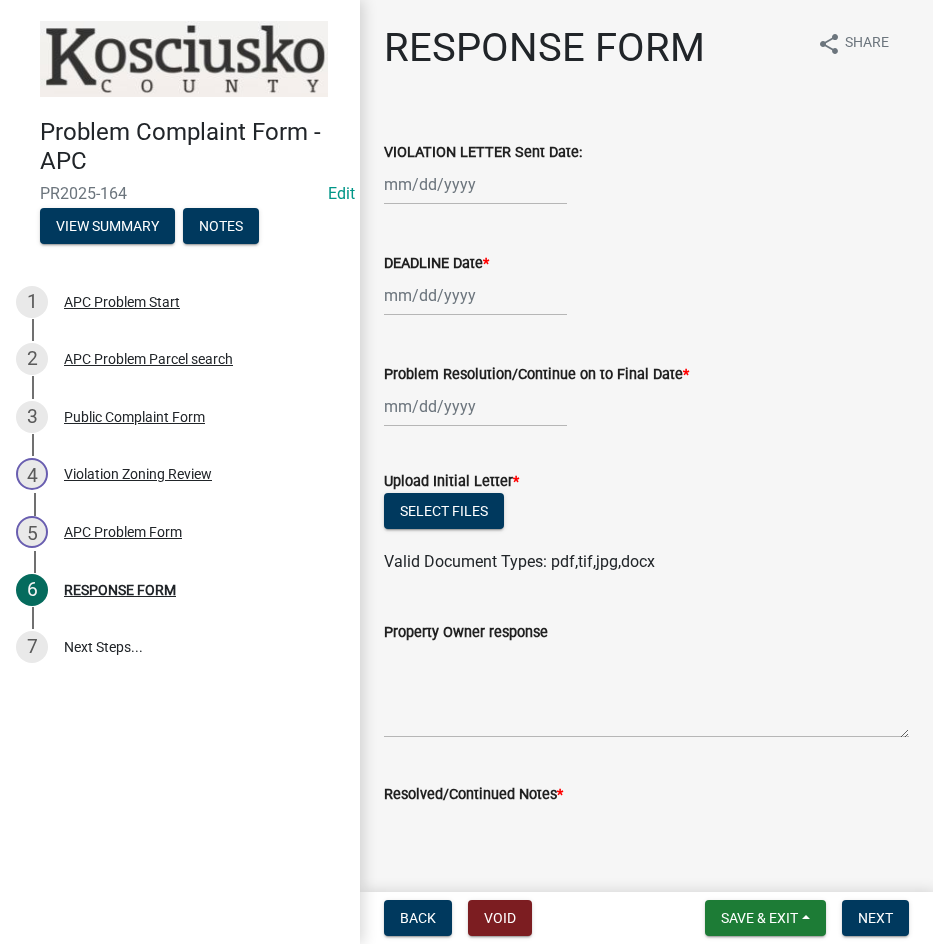 select on "8" 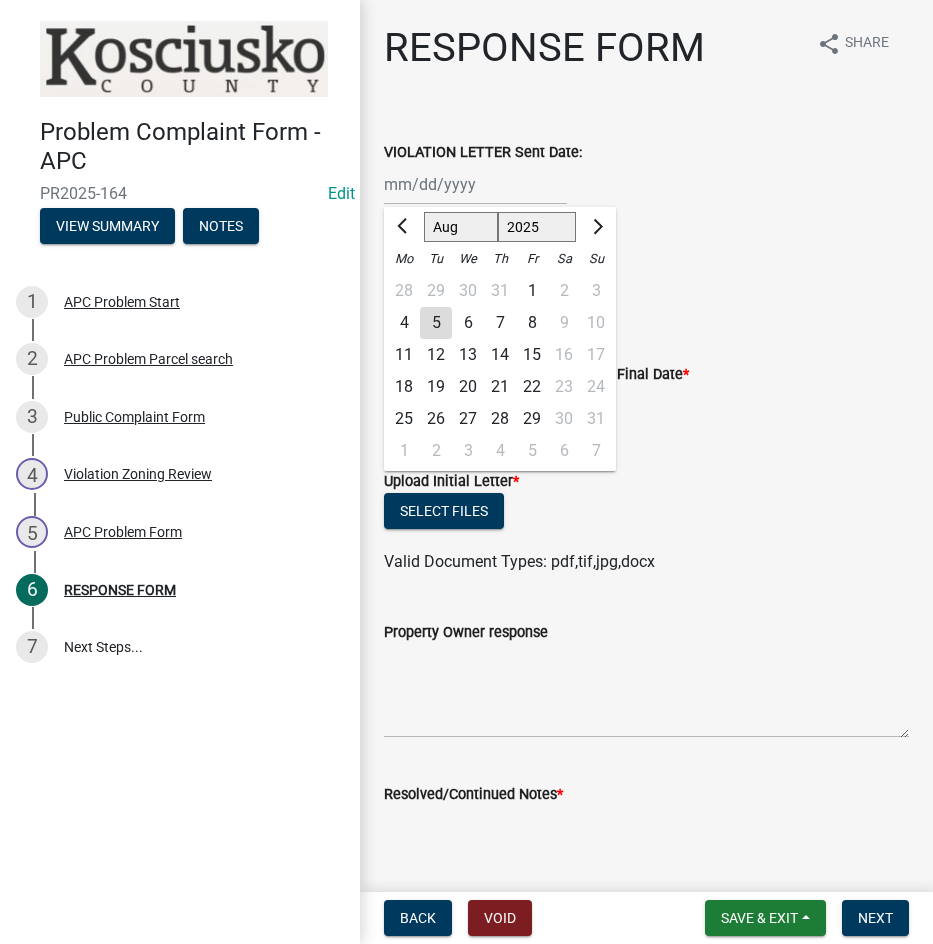 click on "5" 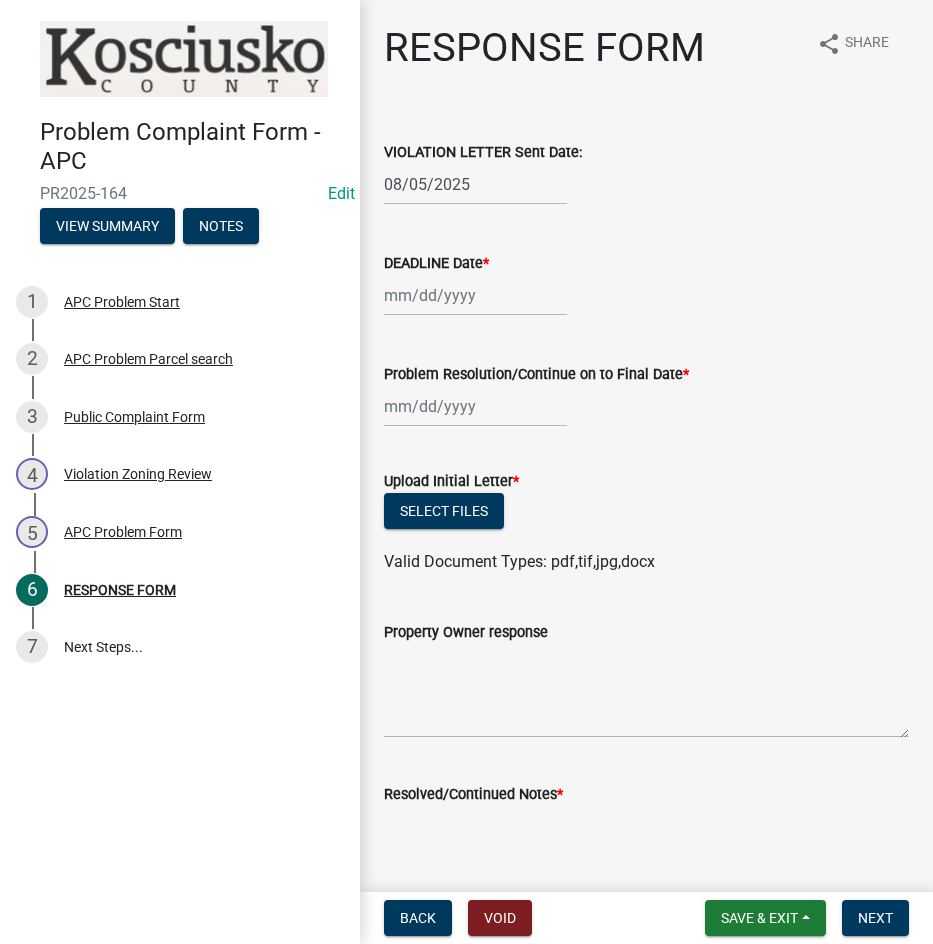select on "8" 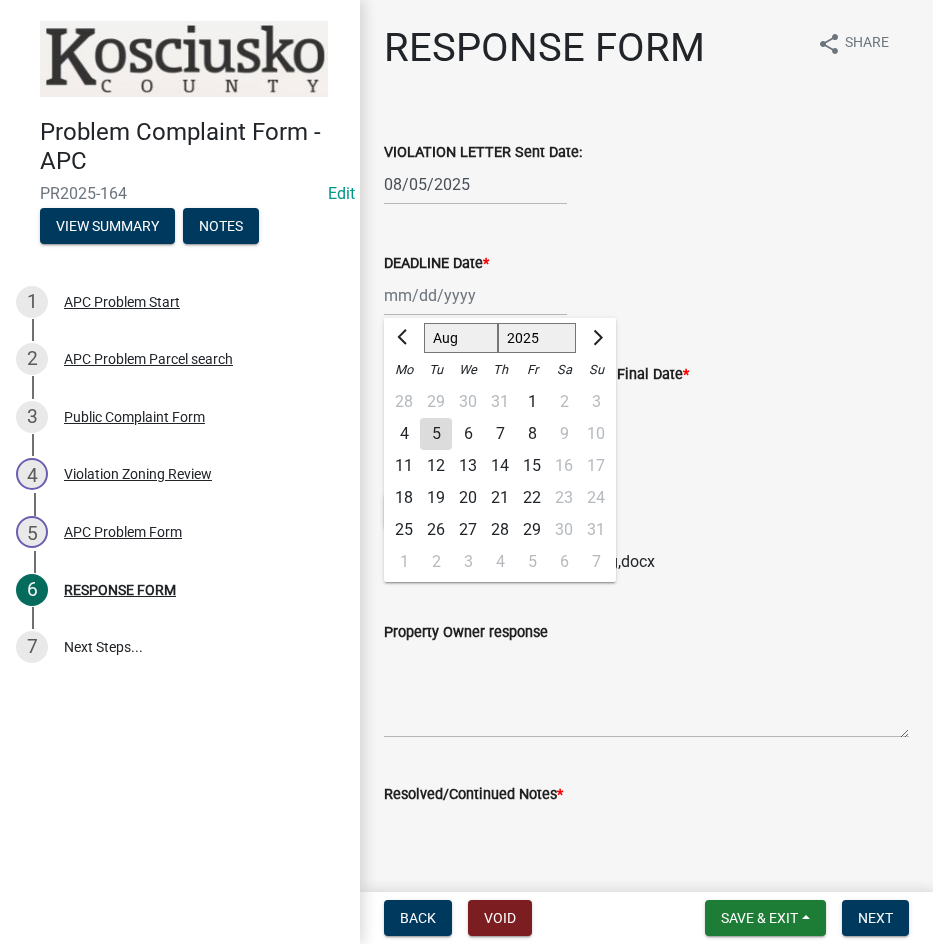 click on "Jan Feb Mar Apr May Jun Jul Aug Sep Oct Nov Dec 1525 1526 1527 1528 1529 1530 1531 1532 1533 1534 1535 1536 1537 1538 1539 1540 1541 1542 1543 1544 1545 1546 1547 1548 1549 1550 1551 1552 1553 1554 1555 1556 1557 1558 1559 1560 1561 1562 1563 1564 1565 1566 1567 1568 1569 1570 1571 1572 1573 1574 1575 1576 1577 1578 1579 1580 1581 1582 1583 1584 1585 1586 1587 1588 1589 1590 1591 1592 1593 1594 1595 1596 1597 1598 1599 1600 1601 1602 1603 1604 1605 1606 1607 1608 1609 1610 1611 1612 1613 1614 1615 1616 1617 1618 1619 1620 1621 1622 1623 1624 1625 1626 1627 1628 1629 1630 1631 1632 1633 1634 1635 1636 1637 1638 1639 1640 1641 1642 1643 1644 1645 1646 1647 1648 1649 1650 1651 1652 1653 1654 1655 1656 1657 1658 1659 1660 1661 1662 1663 1664 1665 1666 1667 1668 1669 1670 1671 1672 1673 1674 1675 1676 1677 1678 1679 1680 1681 1682 1683 1684 1685 1686 1687 1688 1689 1690 1691 1692 1693 1694 1695 1696 1697 1698 1699 1700 1701 1702 1703 1704 1705 1706 1707 1708 1709 1710 1711 1712 1713 1714 1715 1716 1717 1718 1719 1" 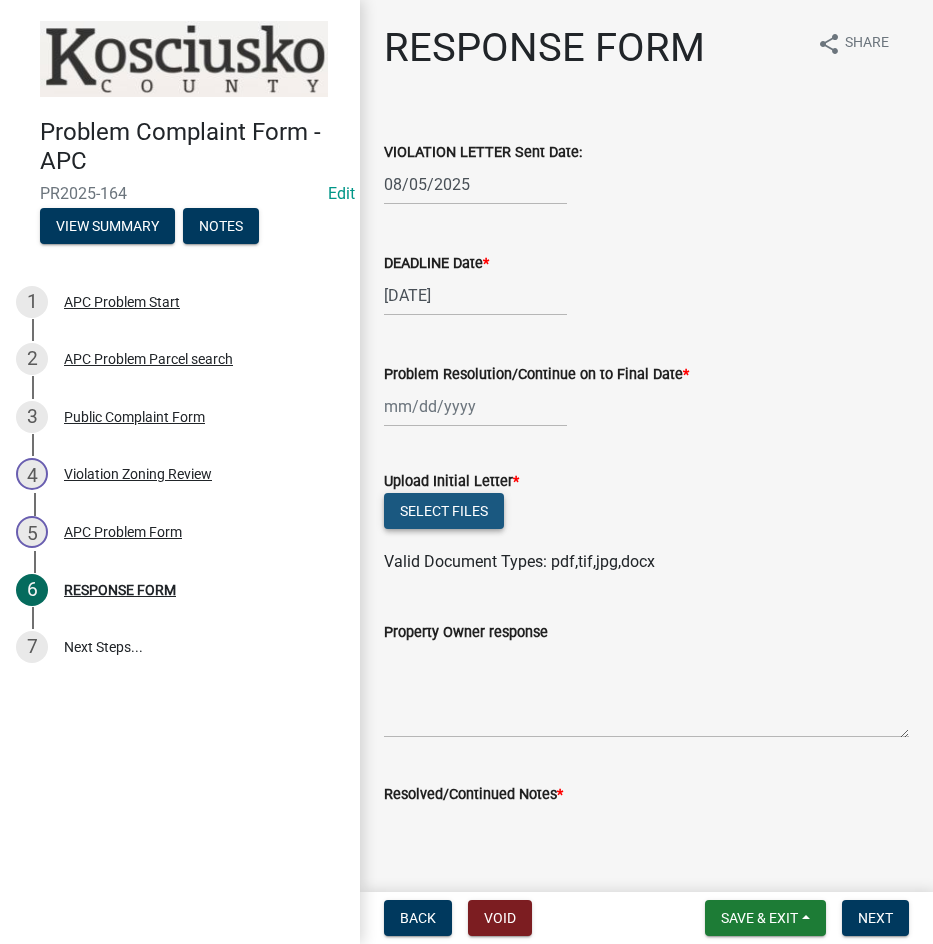 click on "Select files" 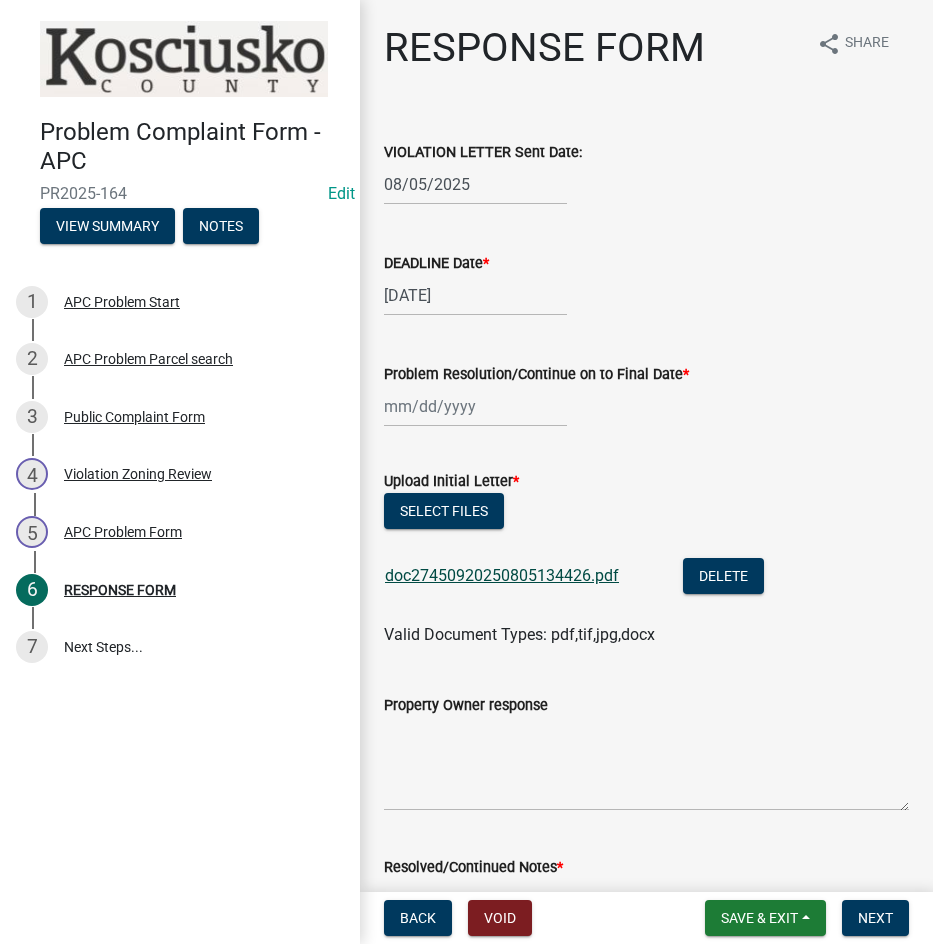 click on "doc27450920250805134426.pdf" 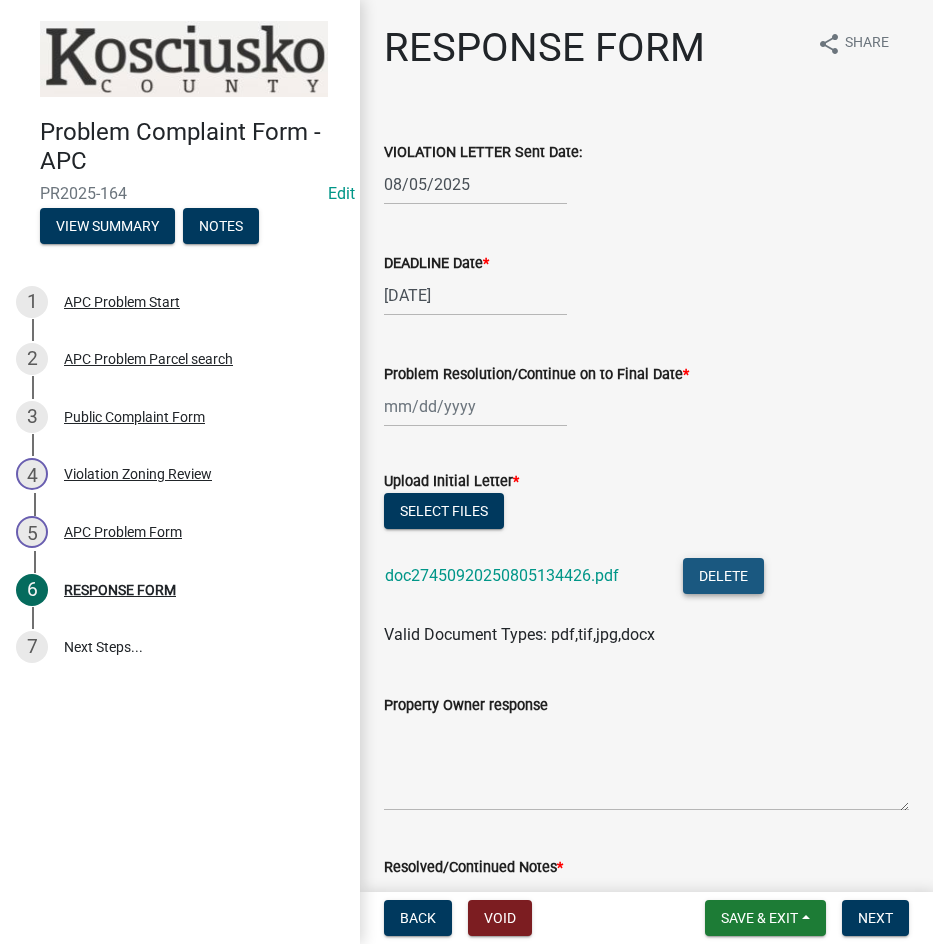 click on "Delete" at bounding box center [723, 576] 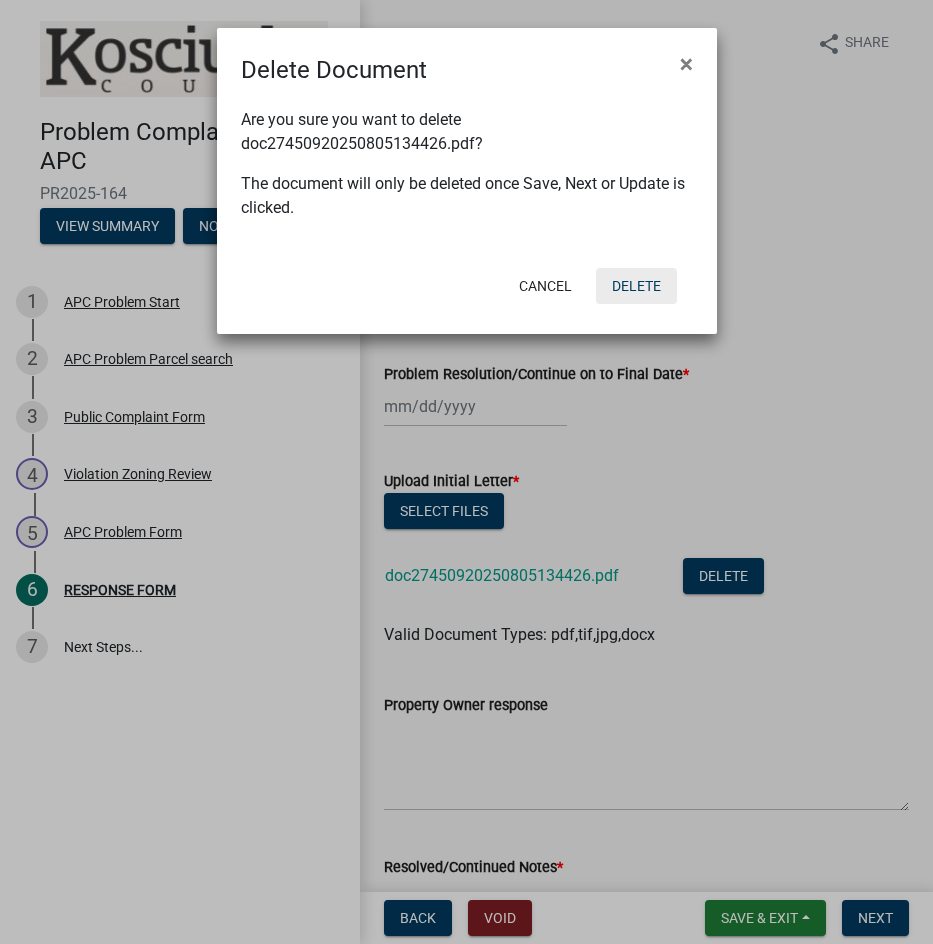 click on "Delete" 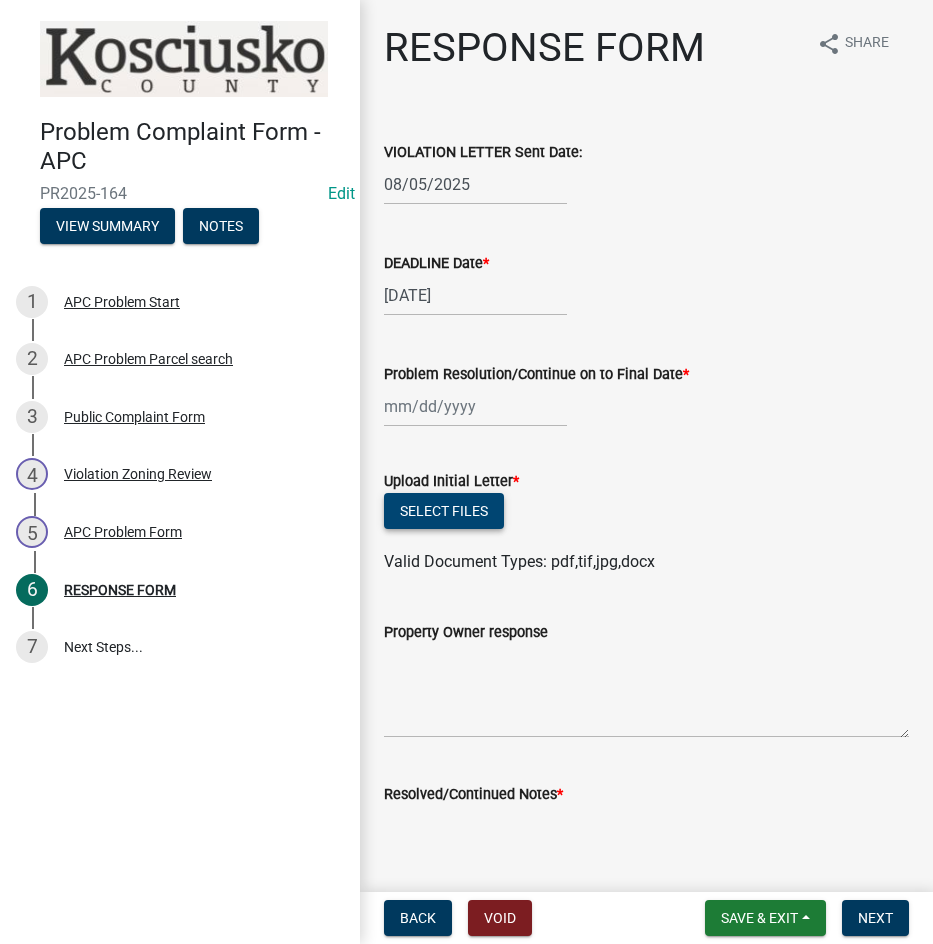click on "Select files" 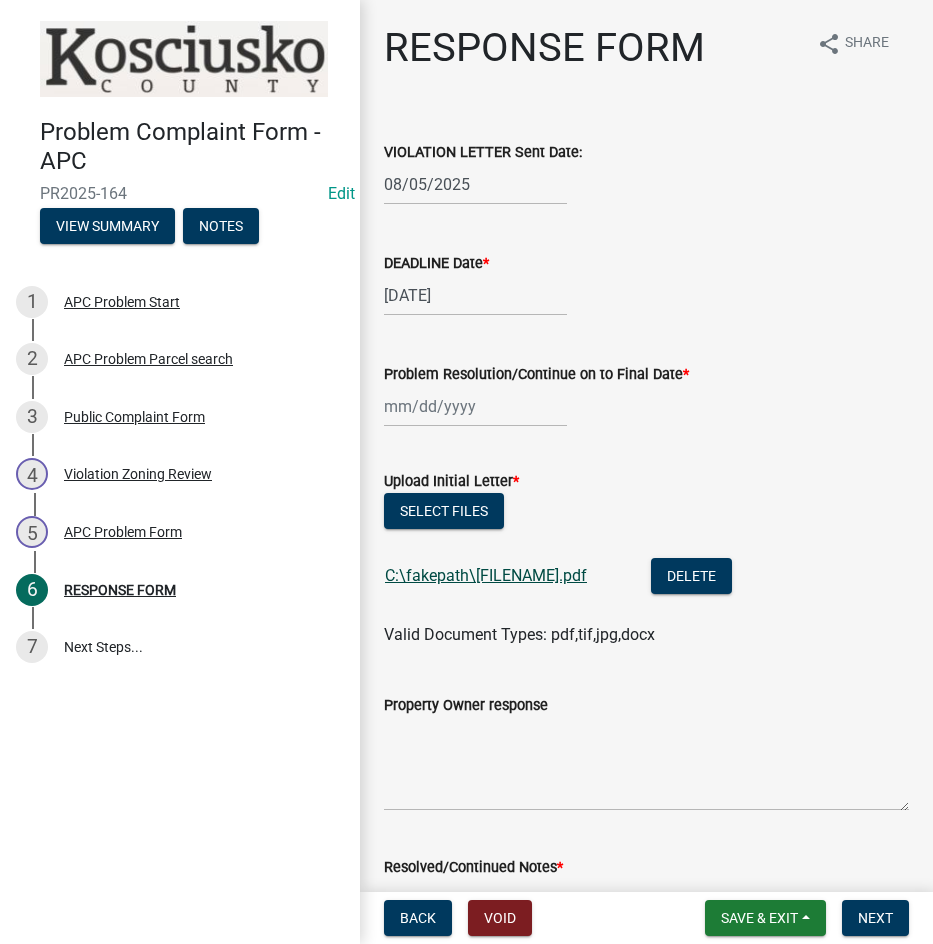 click on "C:\fakepath\[FILENAME].pdf" 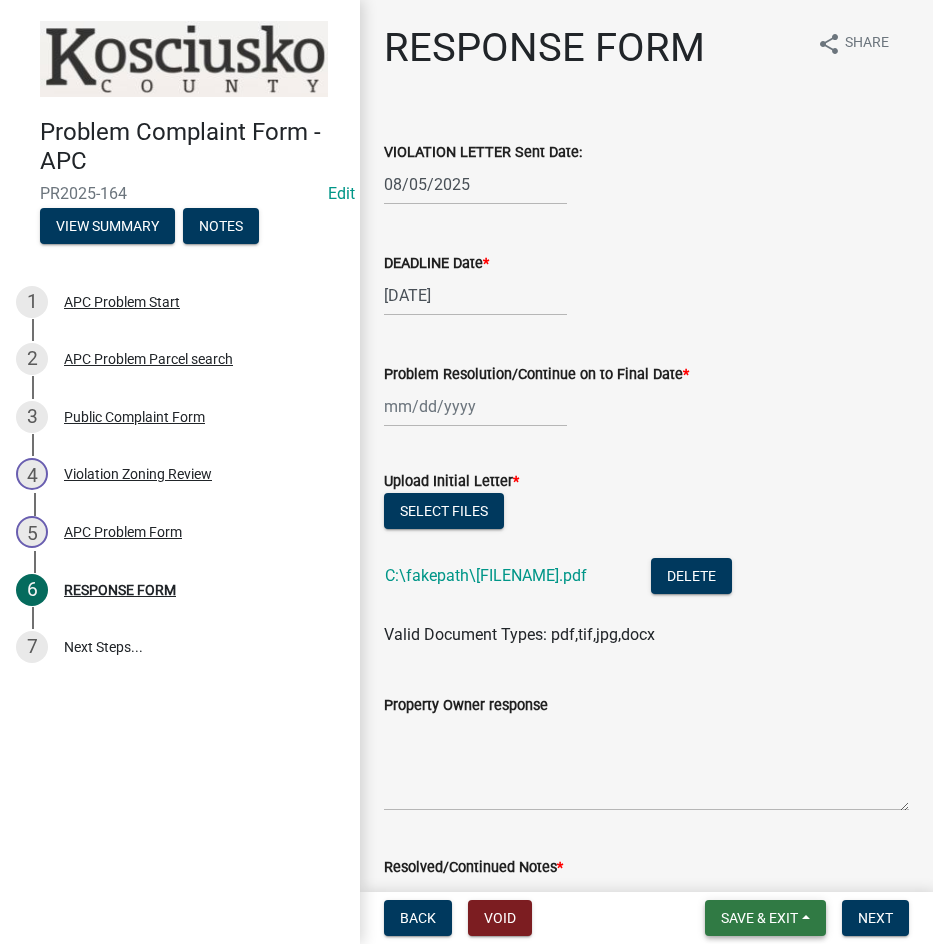 click on "Save & Exit" at bounding box center (759, 918) 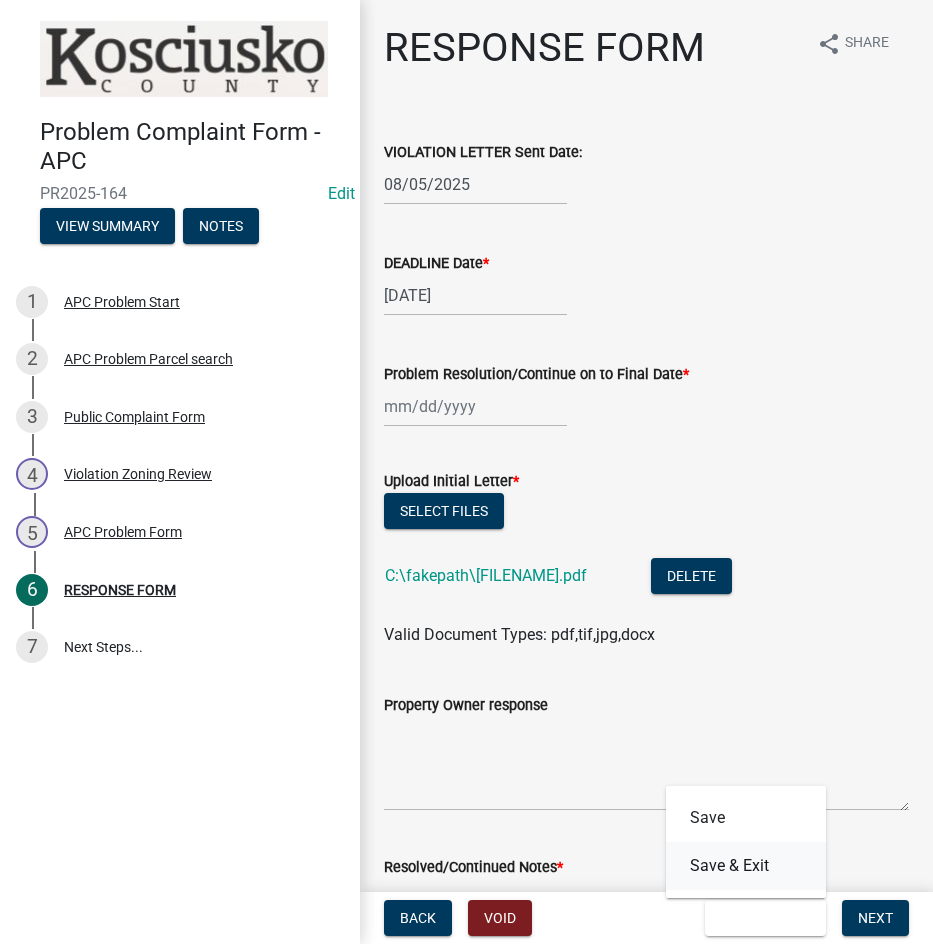 click on "Save & Exit" at bounding box center (746, 866) 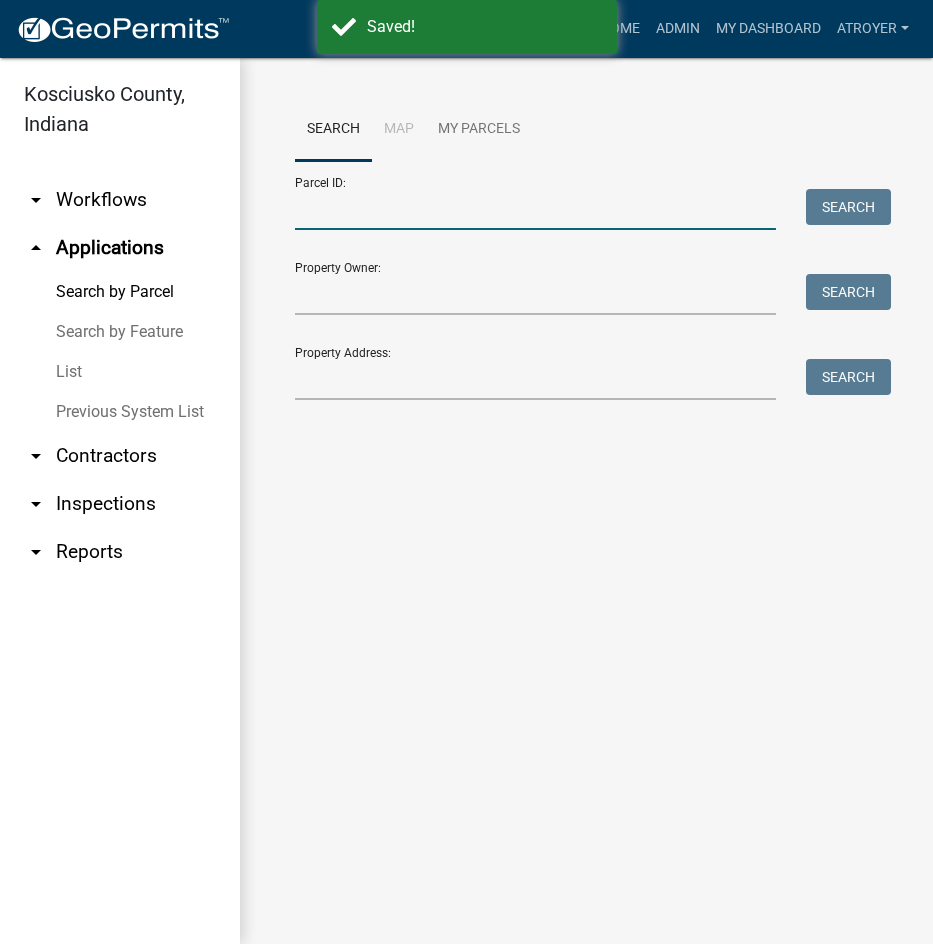 click on "Parcel ID:" at bounding box center [535, 209] 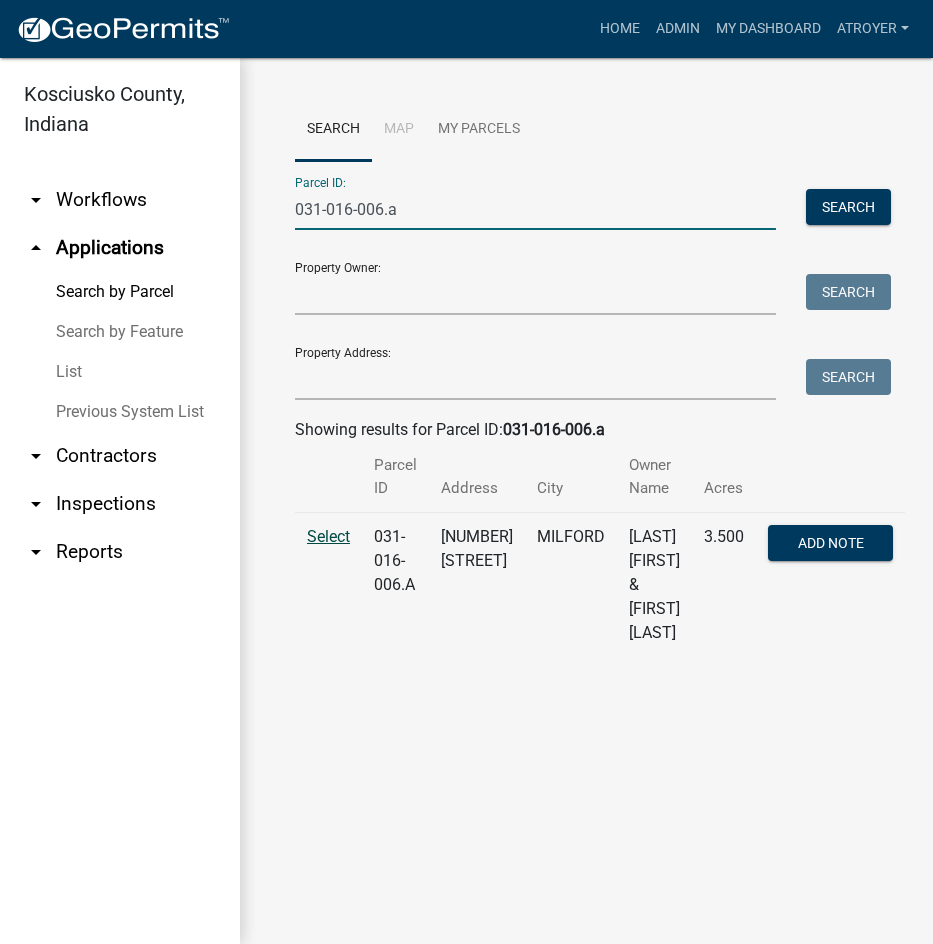 type on "031-016-006.a" 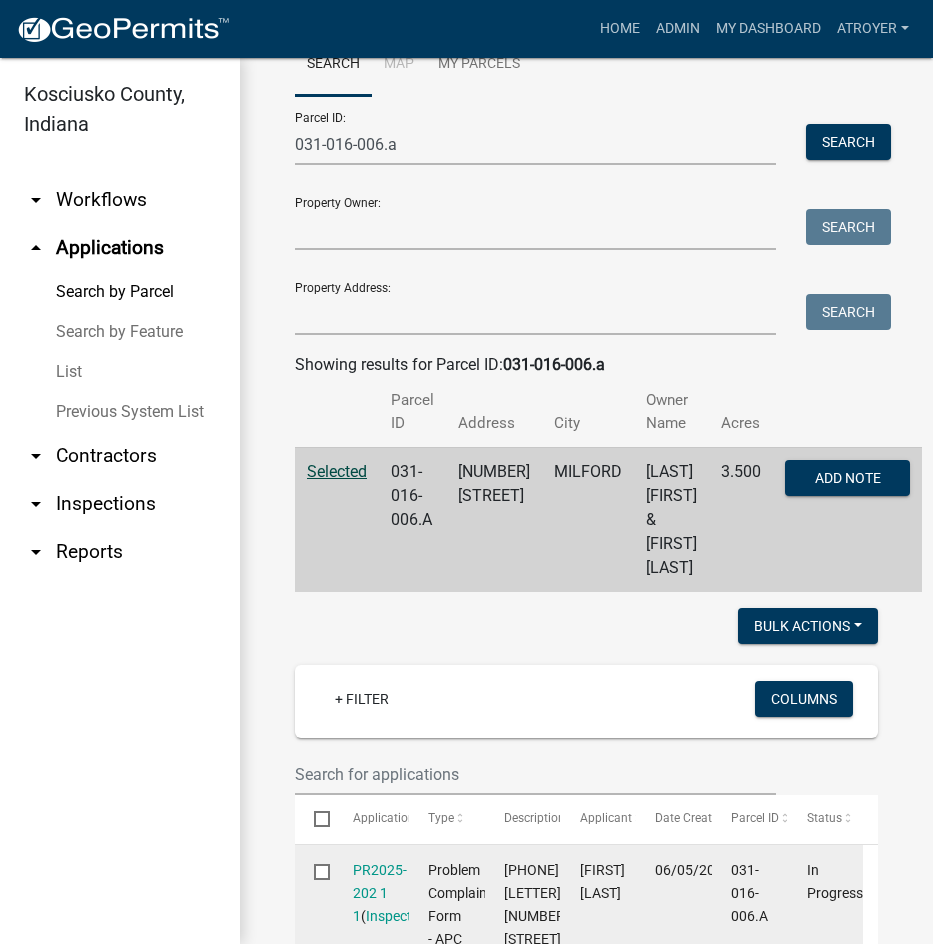 scroll, scrollTop: 100, scrollLeft: 0, axis: vertical 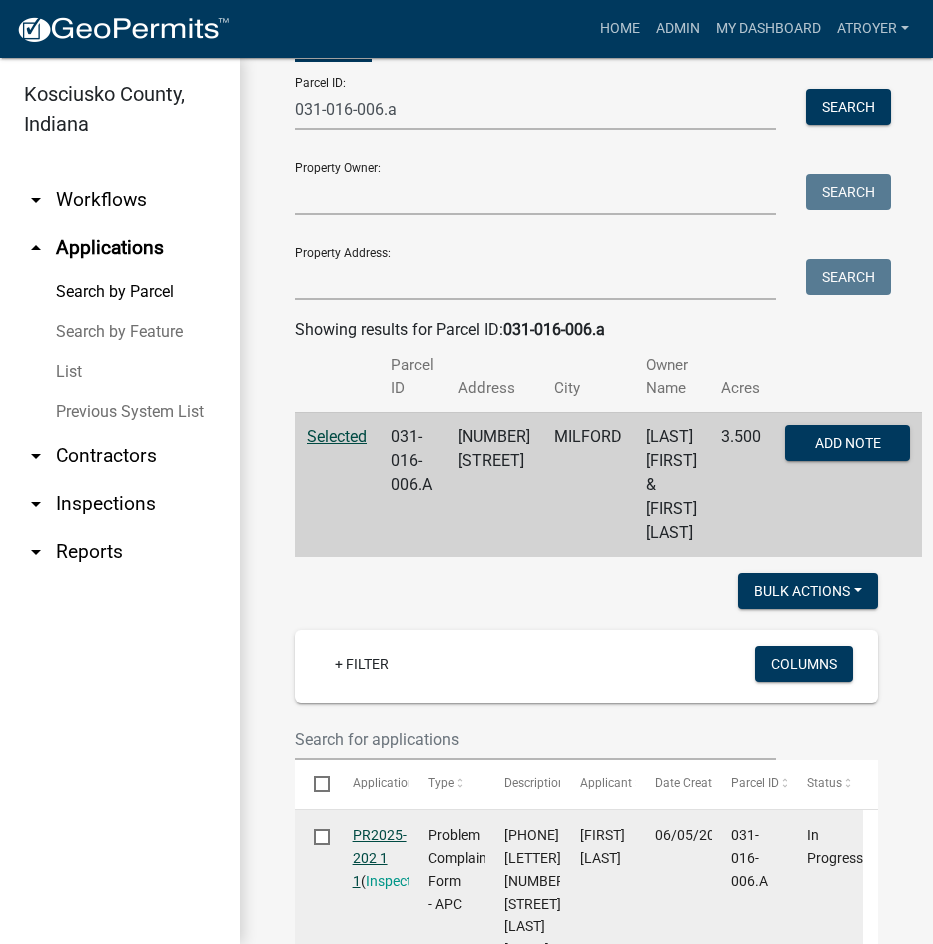click on "PR2025-202 1 1" 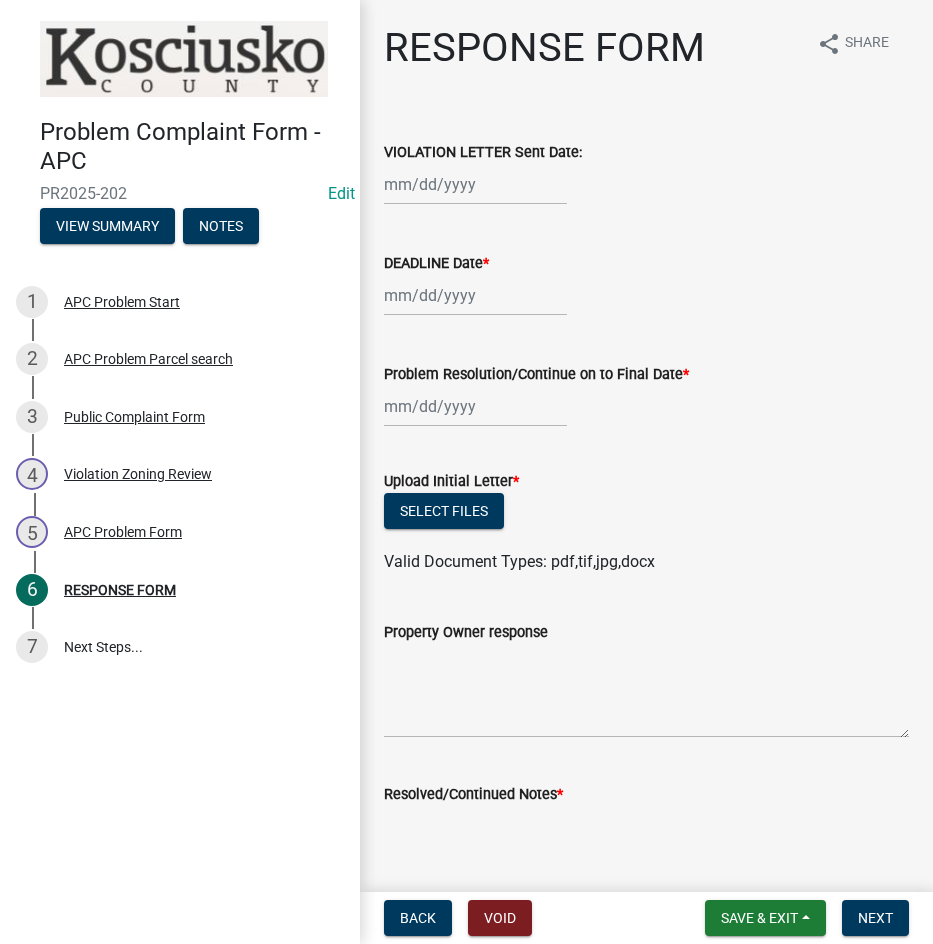 click 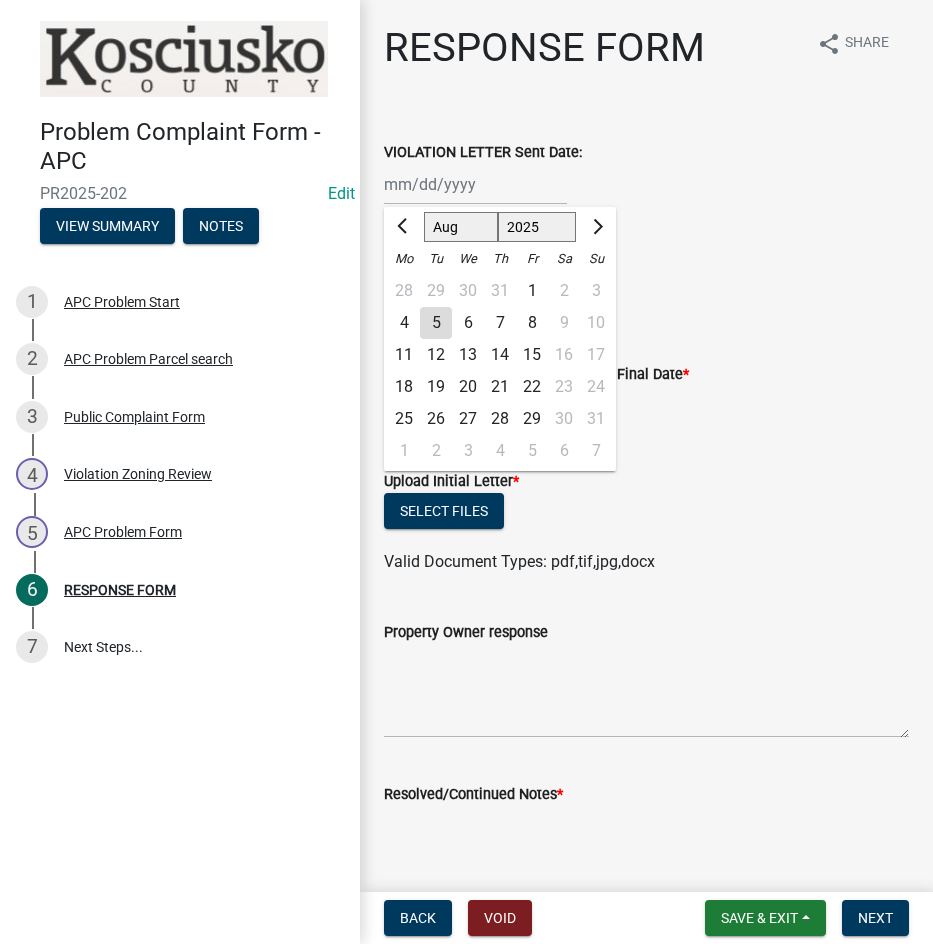 click on "5" 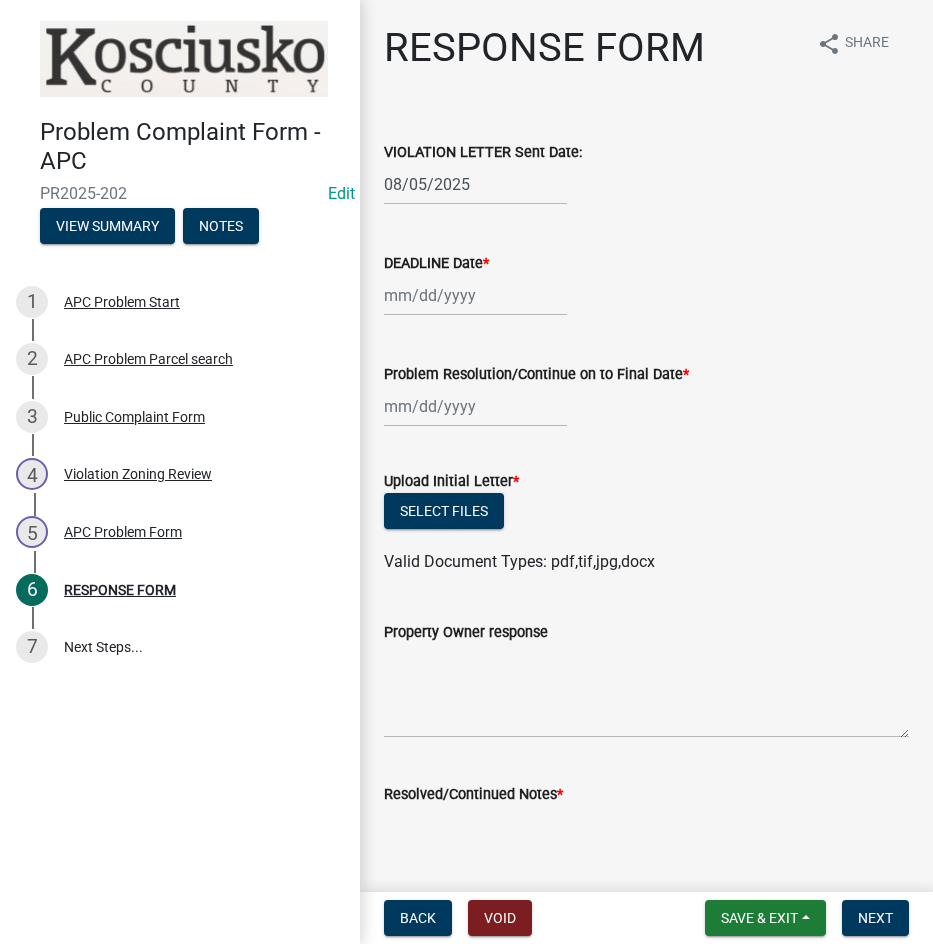 click 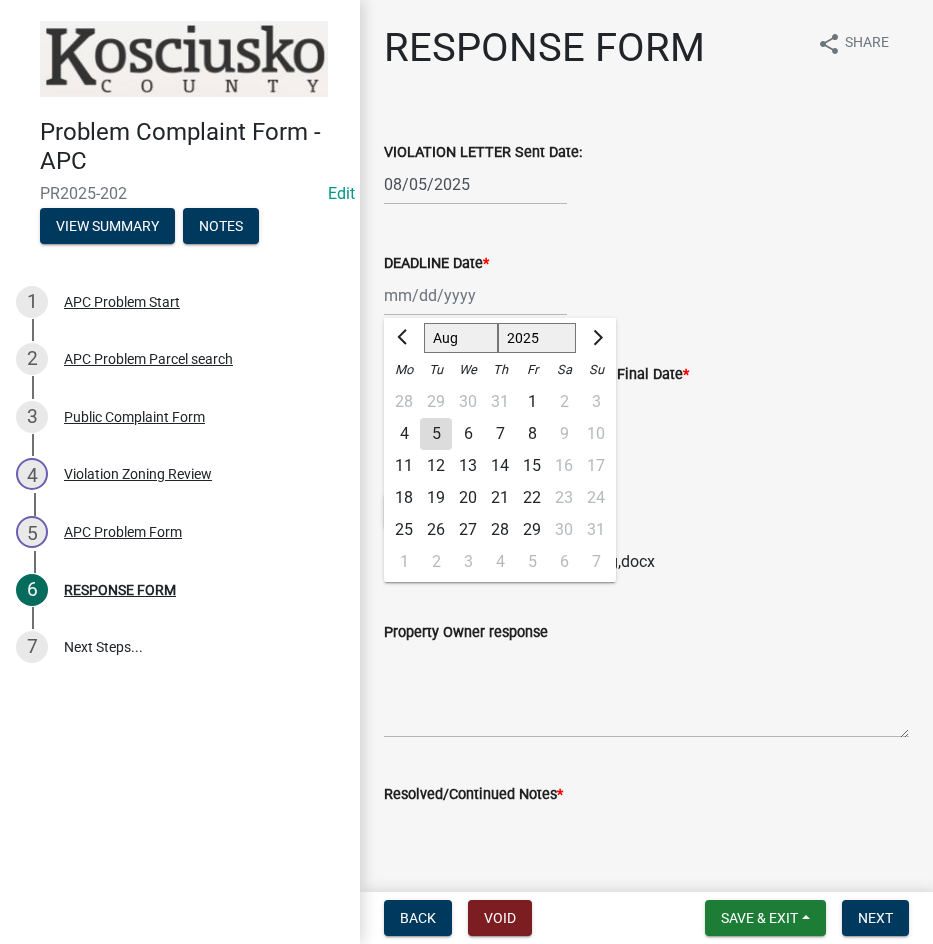 click on "19" 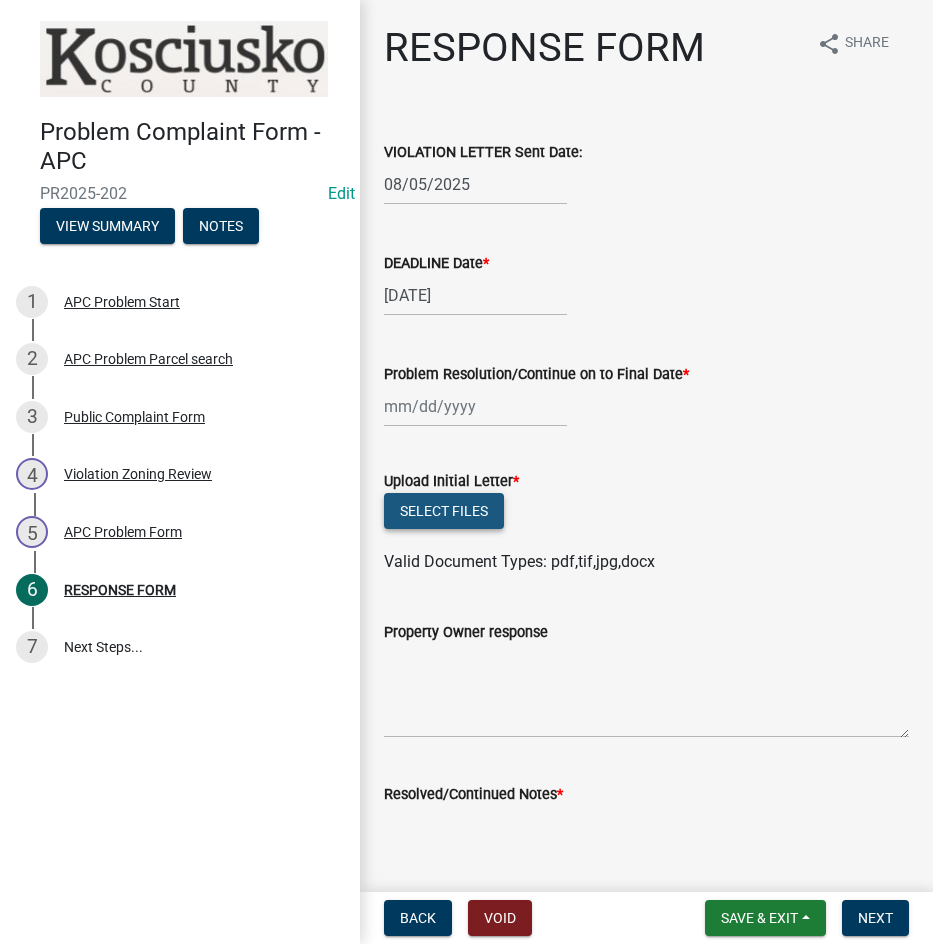 click on "Select files" 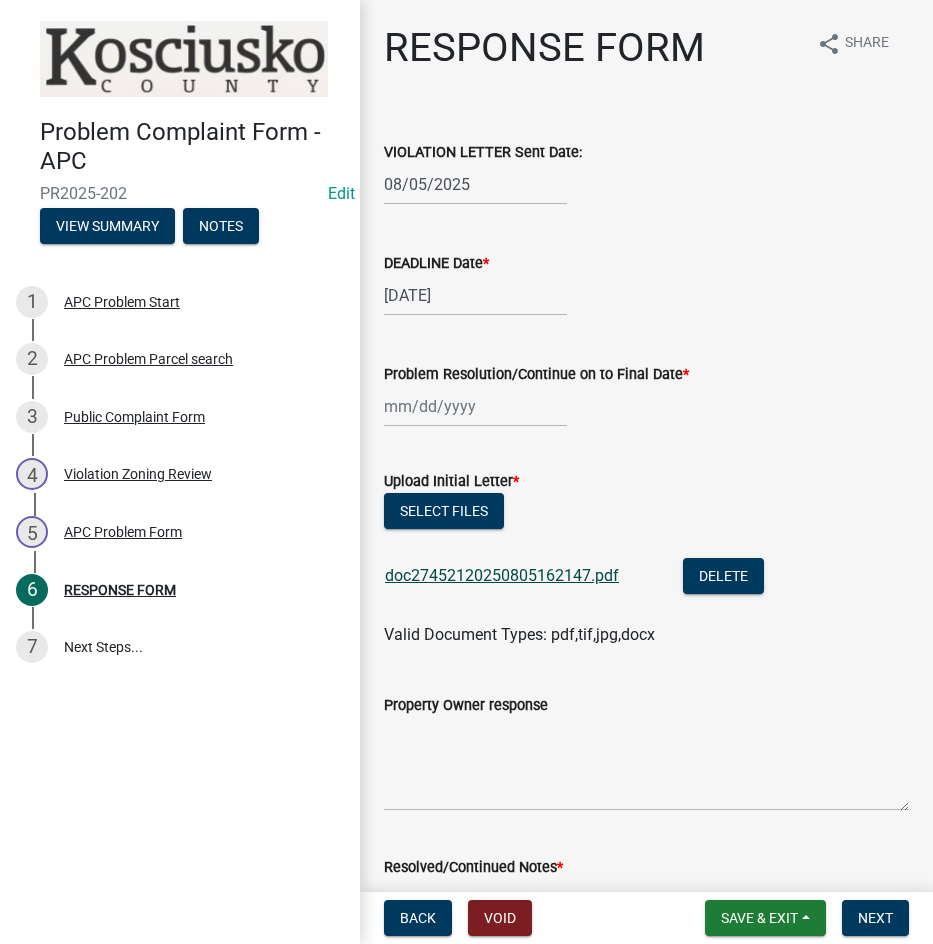 click on "doc27452120250805162147.pdf" 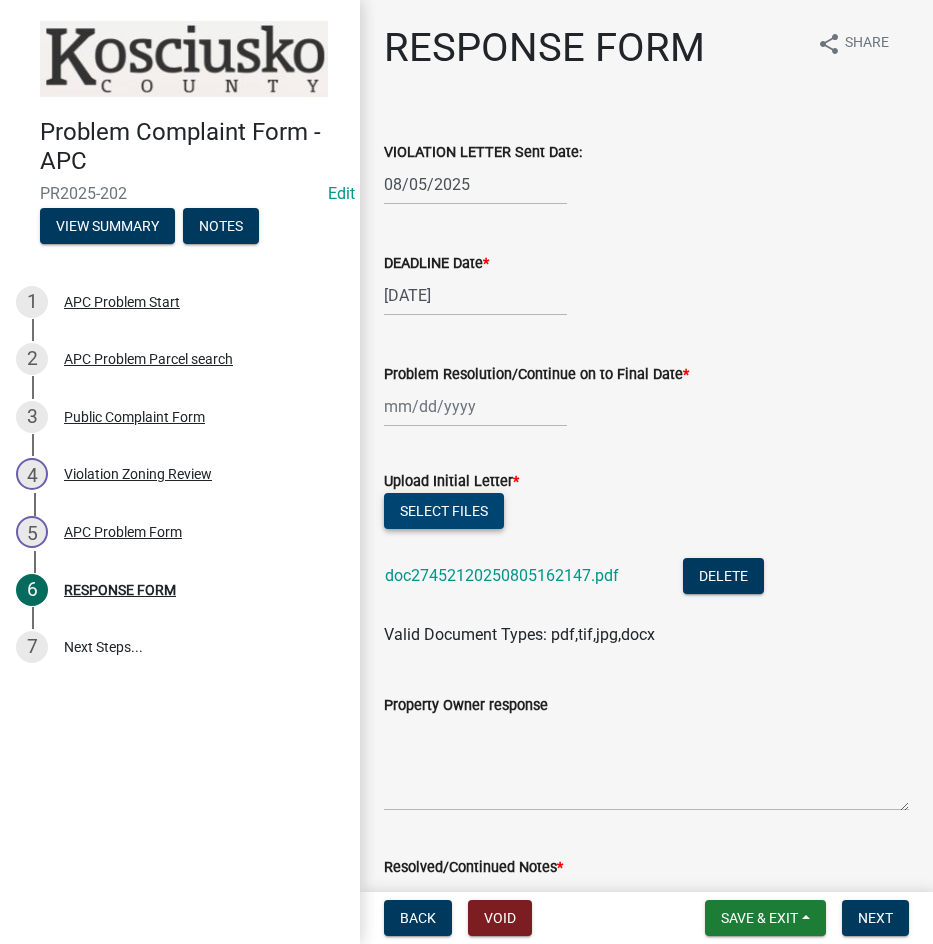 click on "Select files" 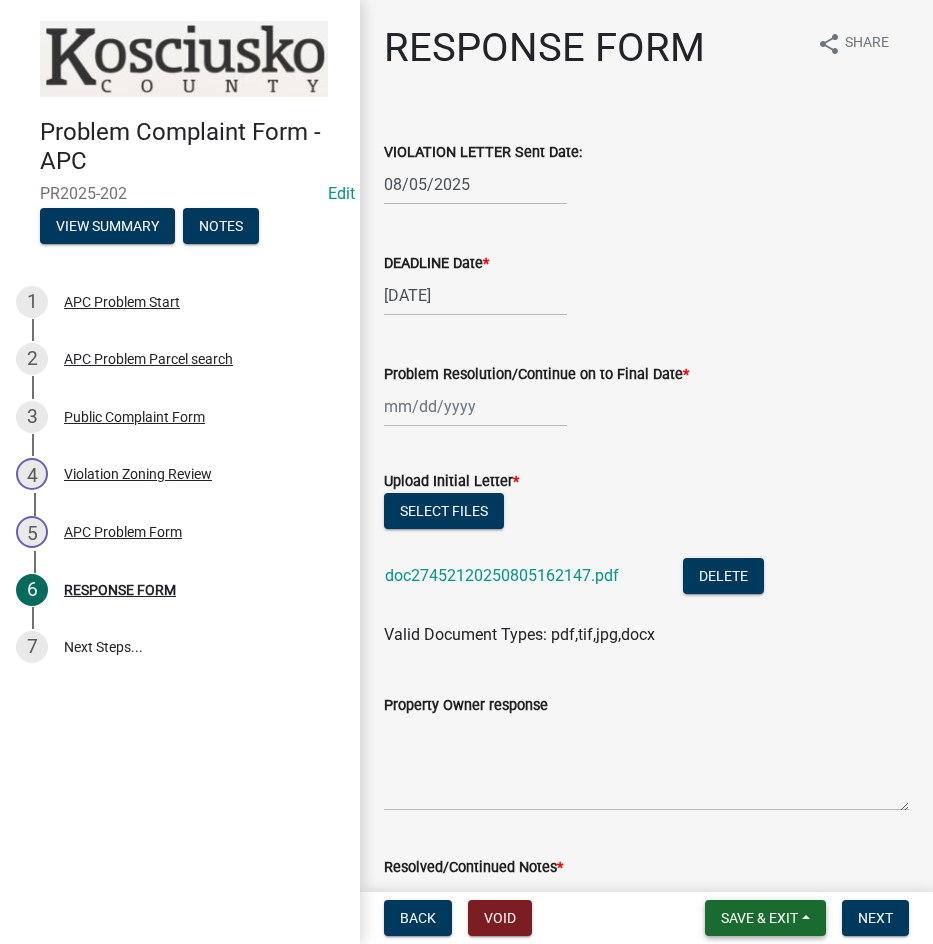 click on "Save & Exit" at bounding box center [759, 918] 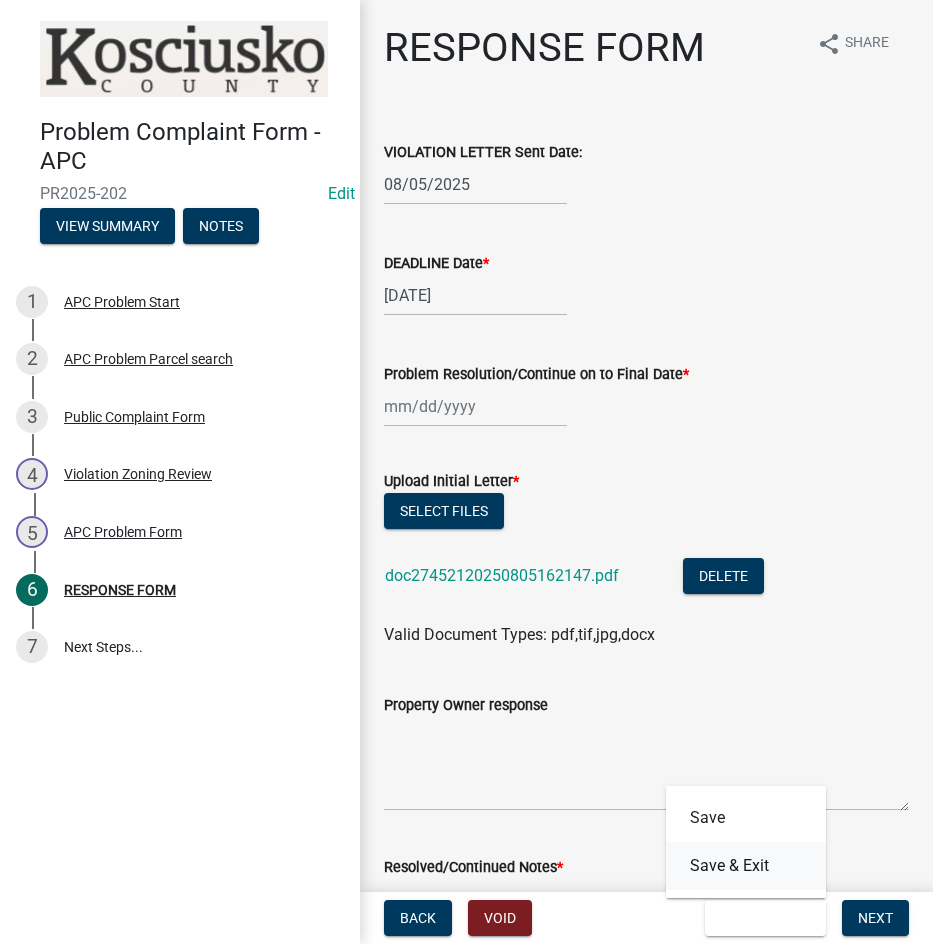 drag, startPoint x: 762, startPoint y: 874, endPoint x: 762, endPoint y: 863, distance: 11 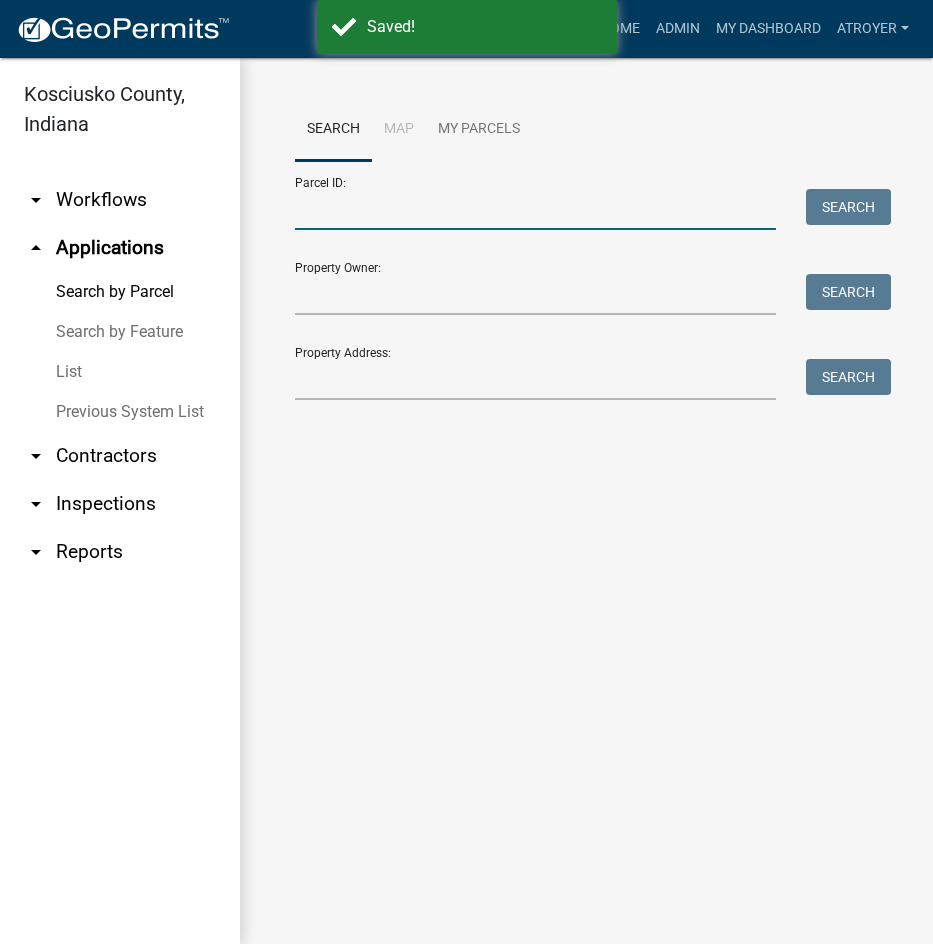click on "Parcel ID:" at bounding box center (535, 209) 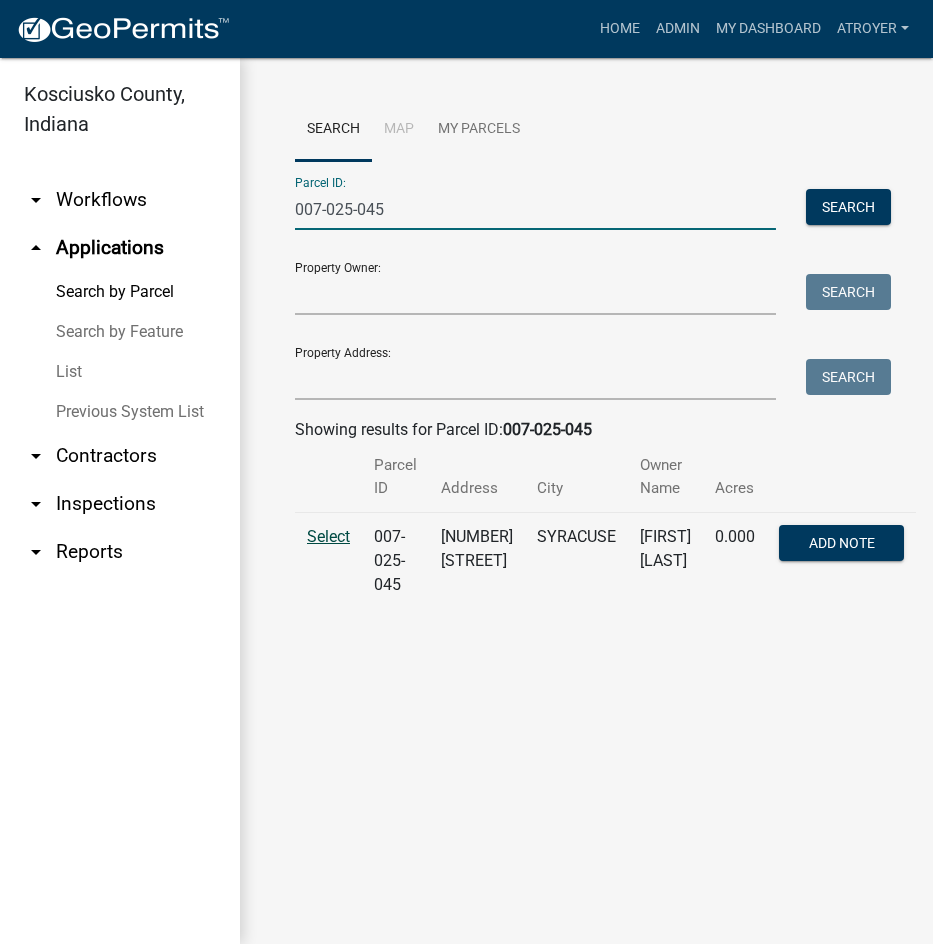 type on "007-025-045" 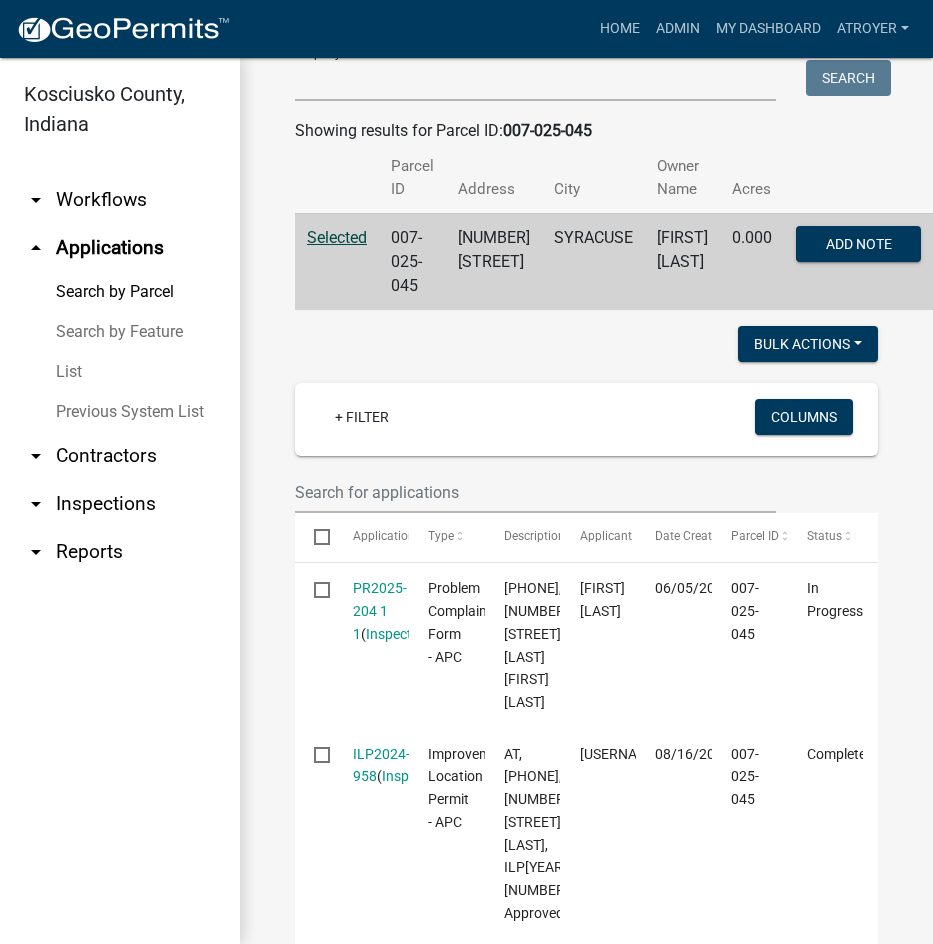 scroll, scrollTop: 300, scrollLeft: 0, axis: vertical 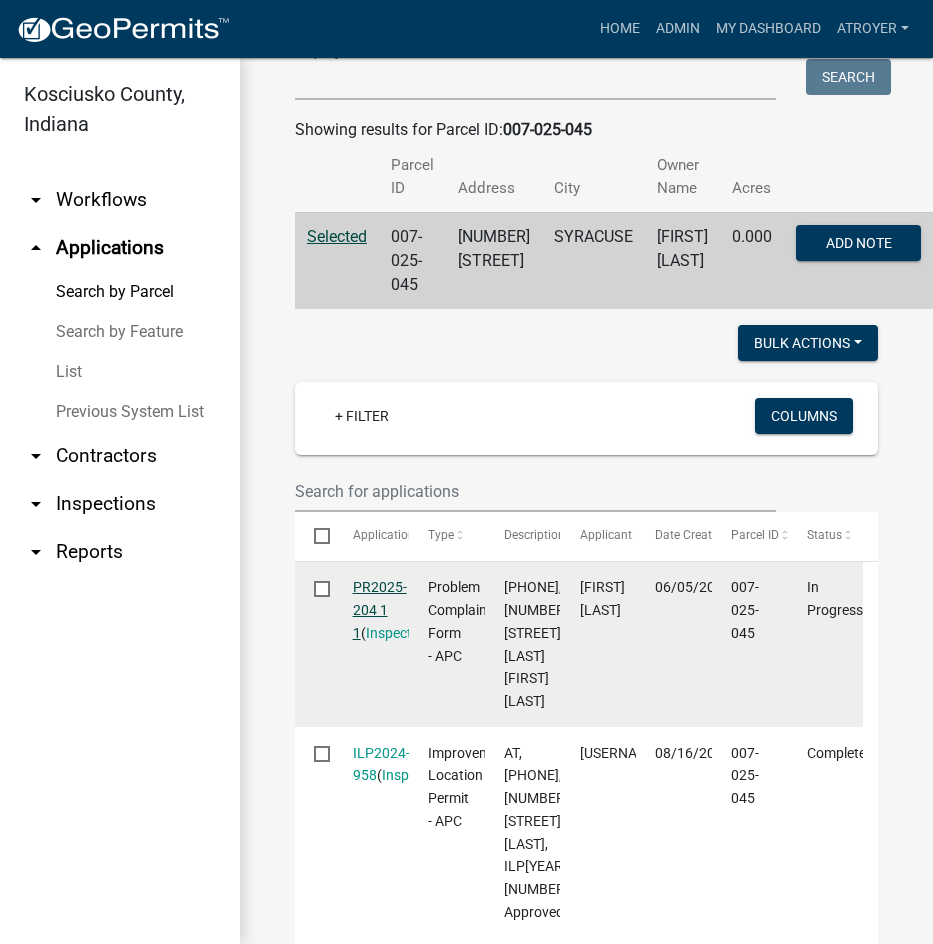 click on "PR2025-204 1 1" 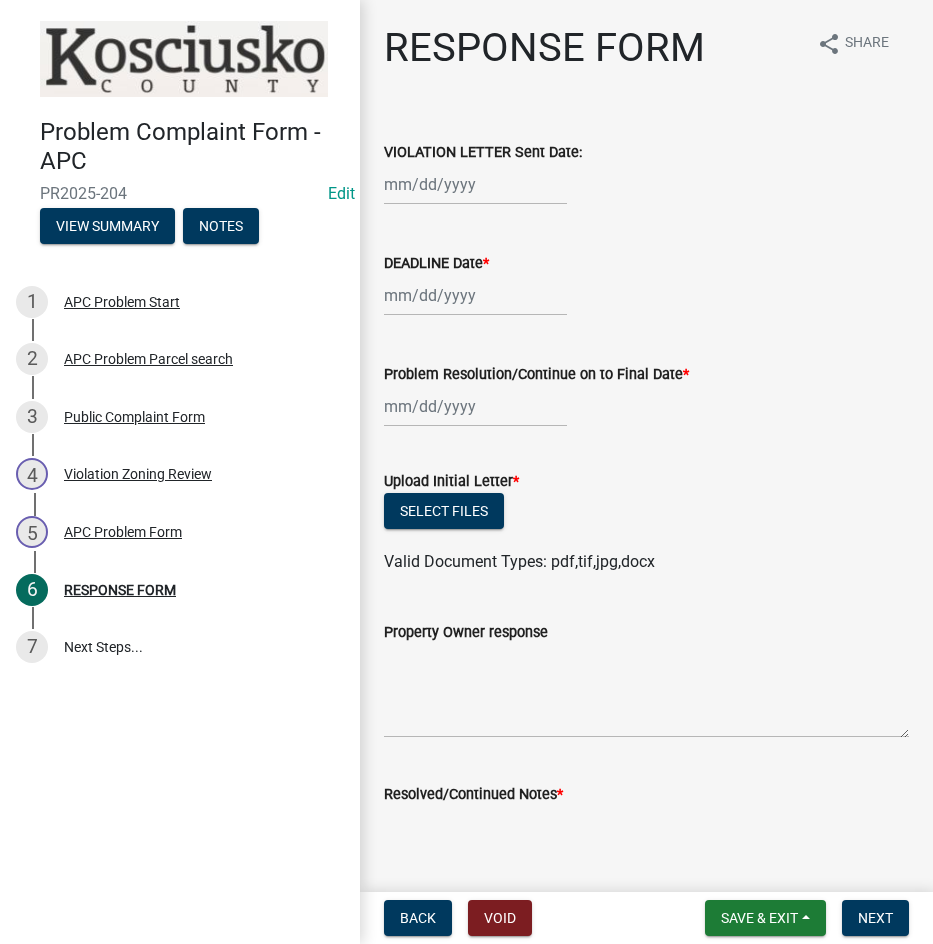 click 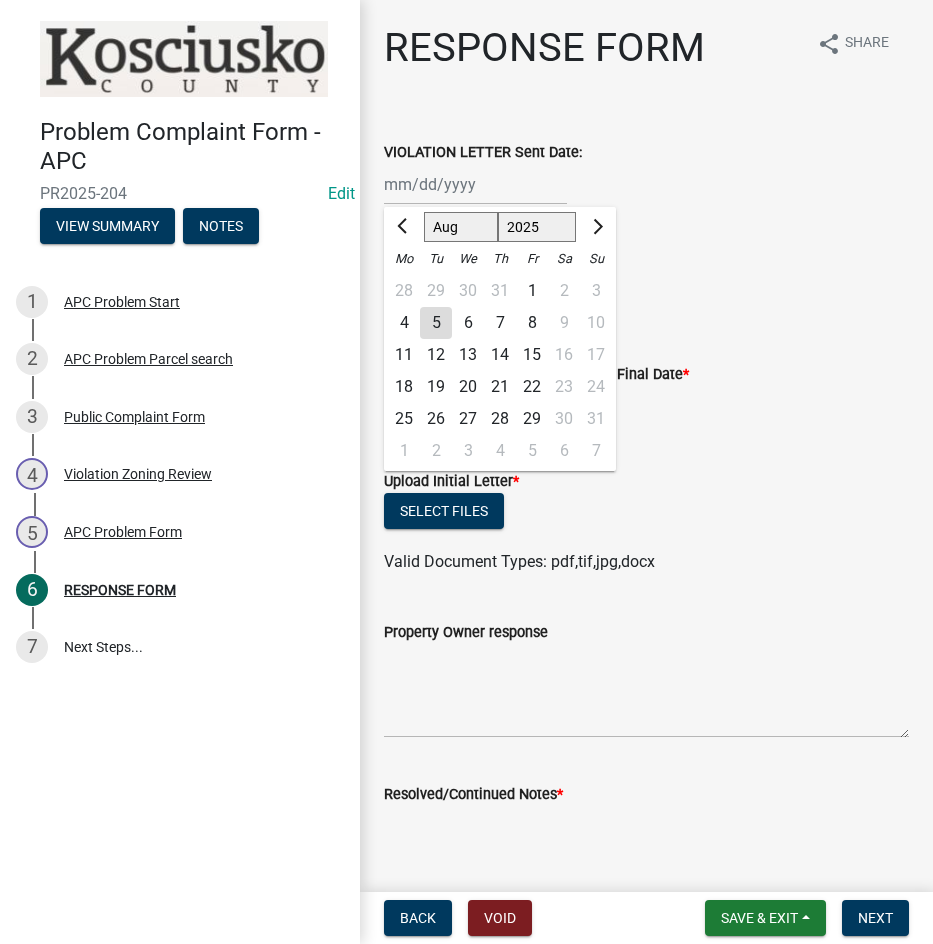 click on "5" 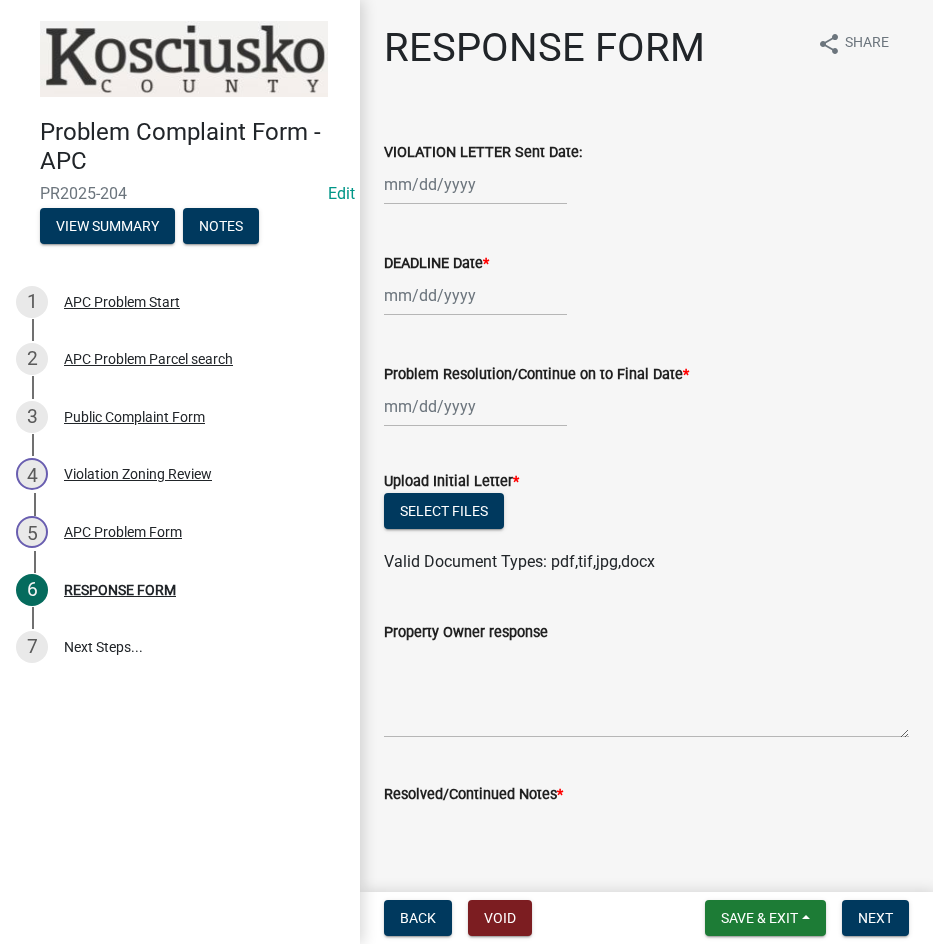 type on "08/05/2025" 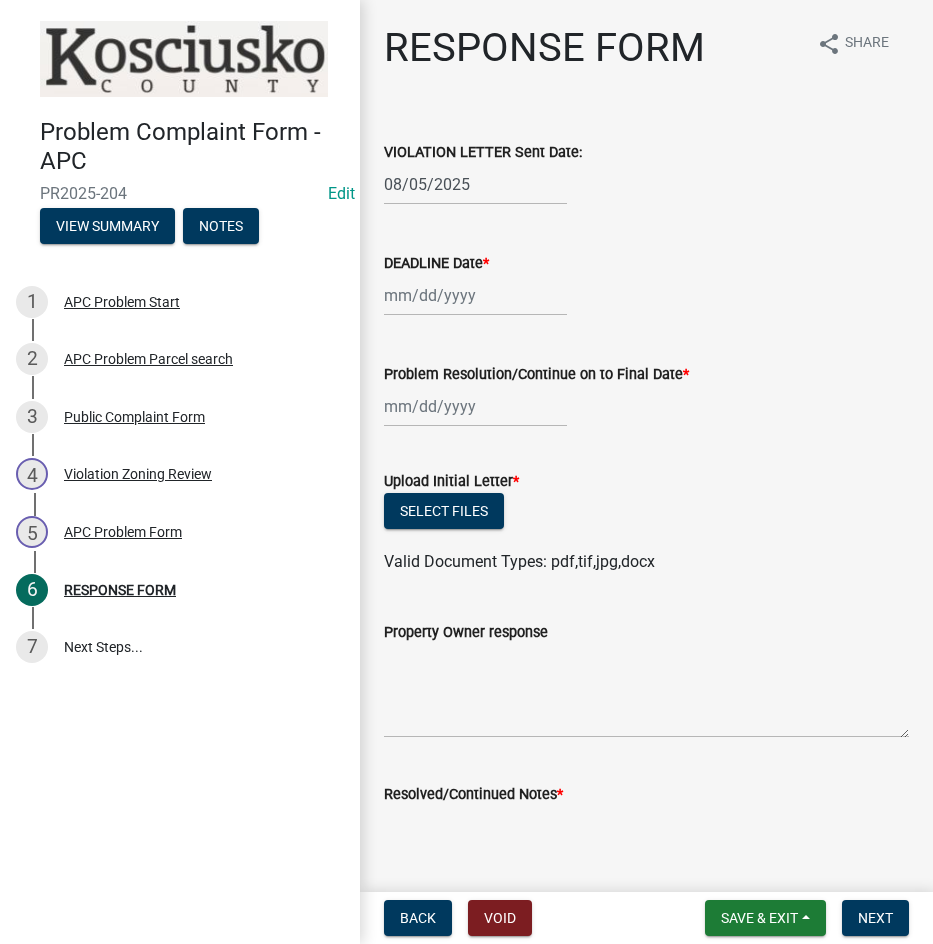 click 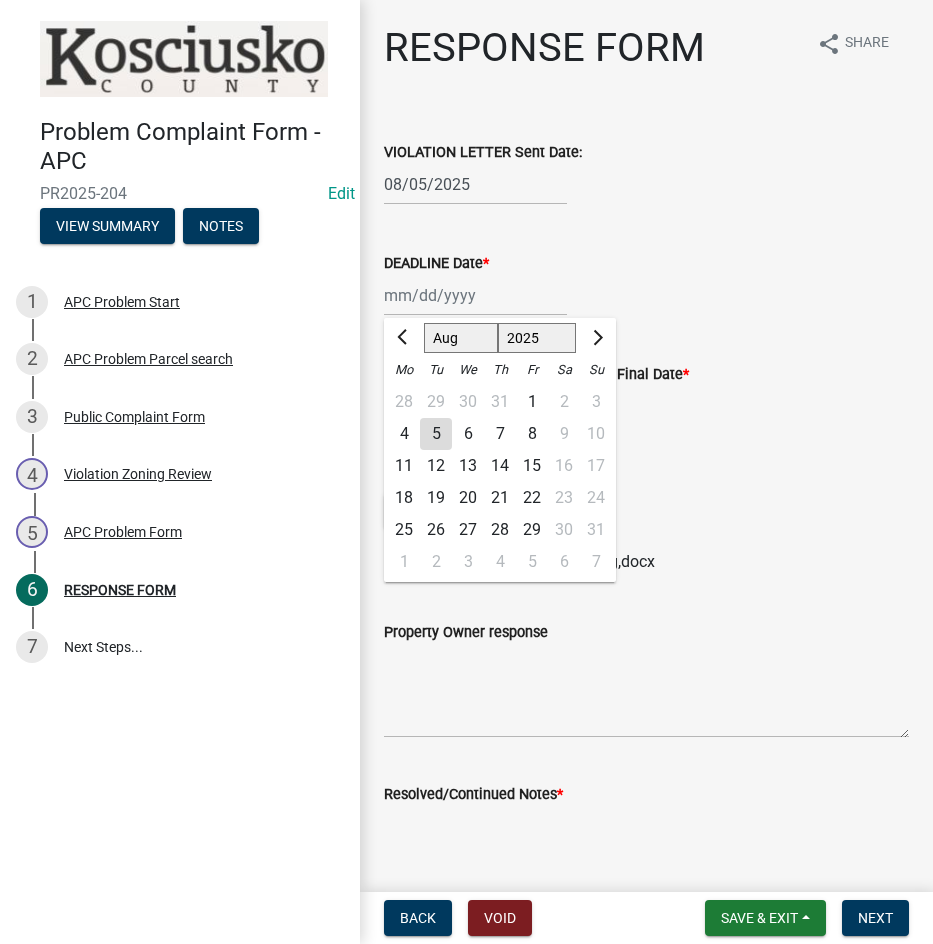 click on "19" 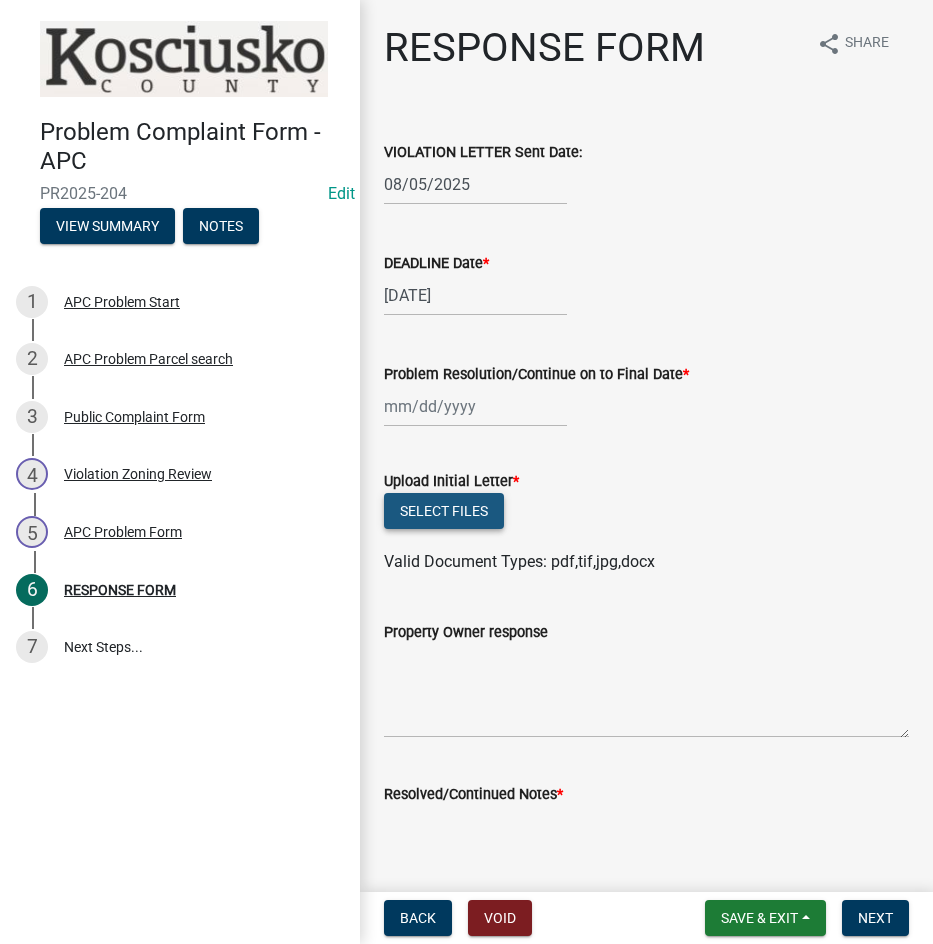 click on "Select files" 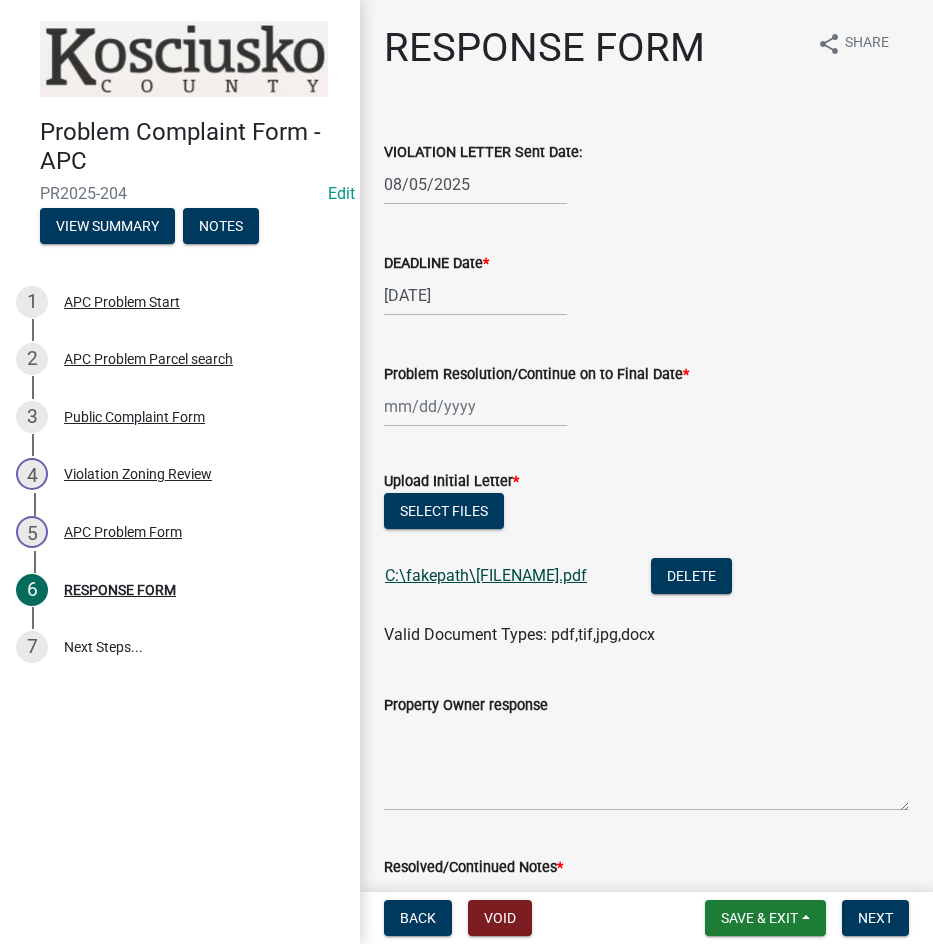 click on "C:\fakepath\[FILENAME].pdf" 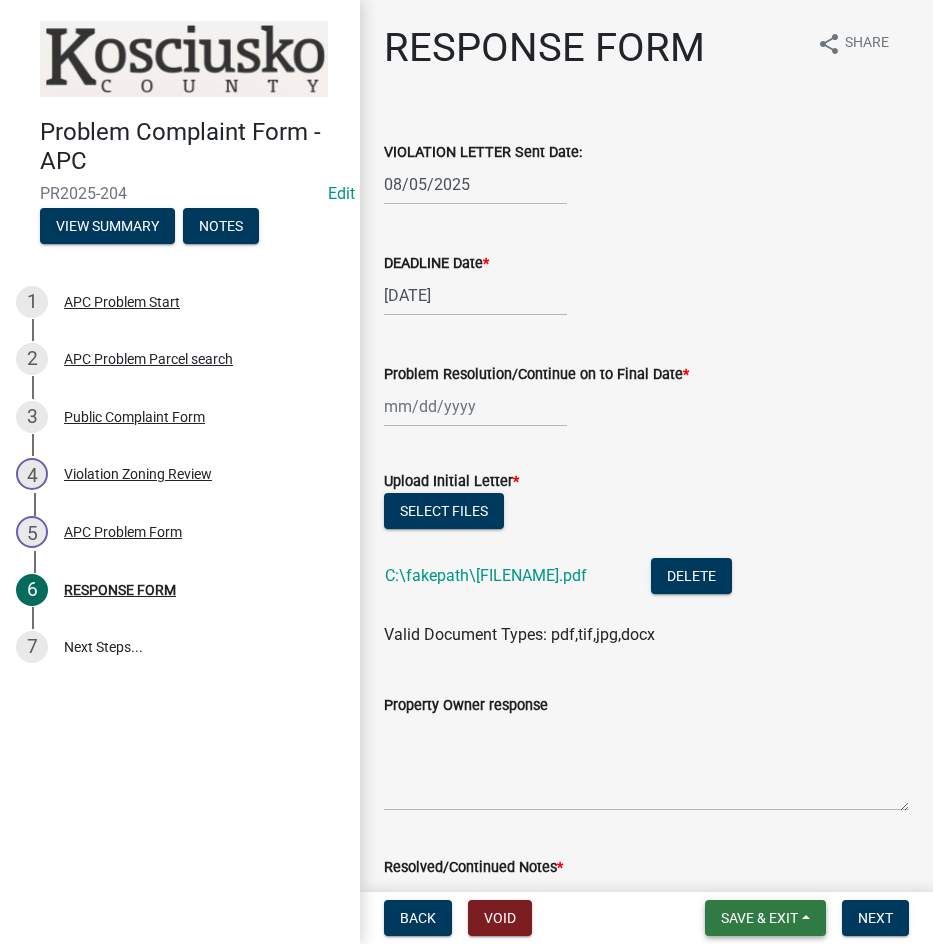 click on "Save & Exit" at bounding box center [759, 918] 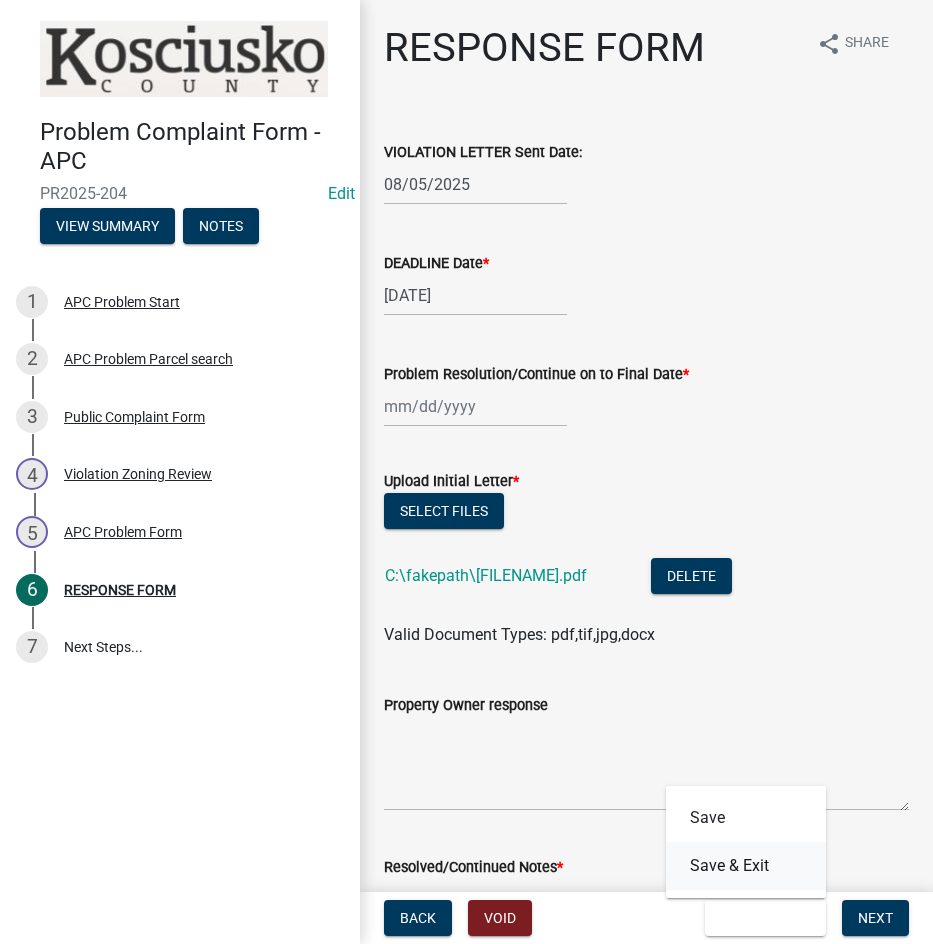 click on "Save & Exit" at bounding box center [746, 866] 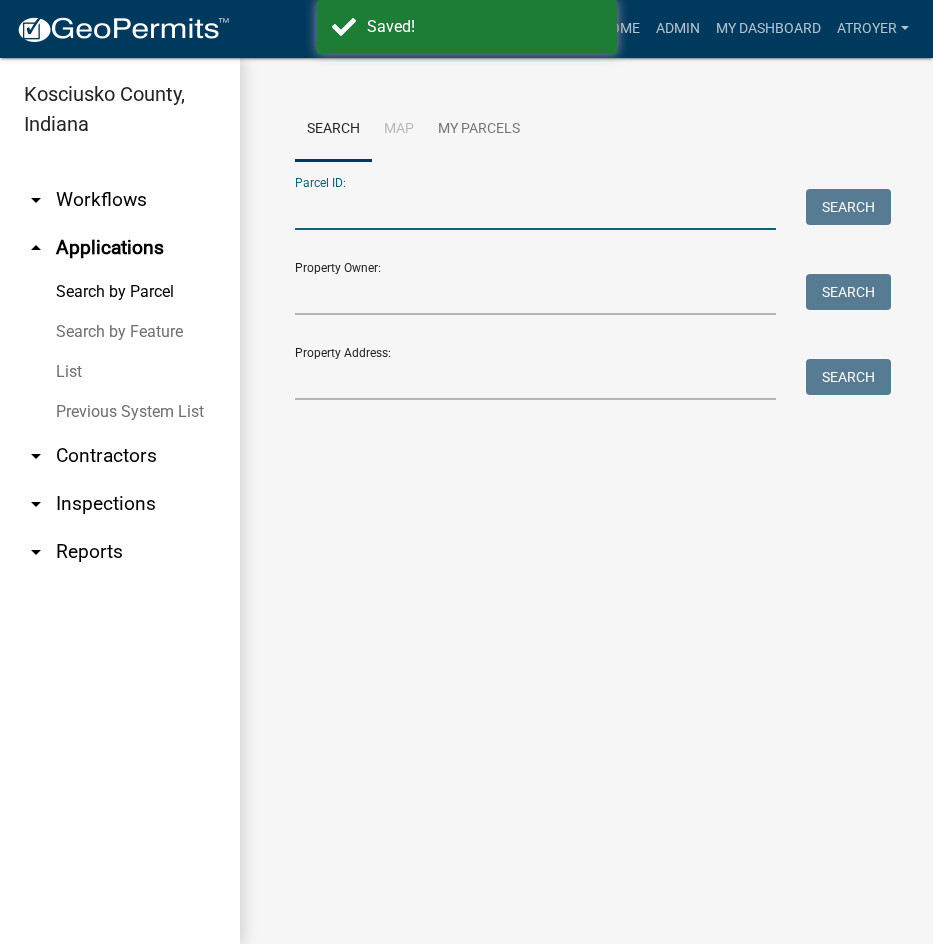 click on "Parcel ID:" at bounding box center (535, 209) 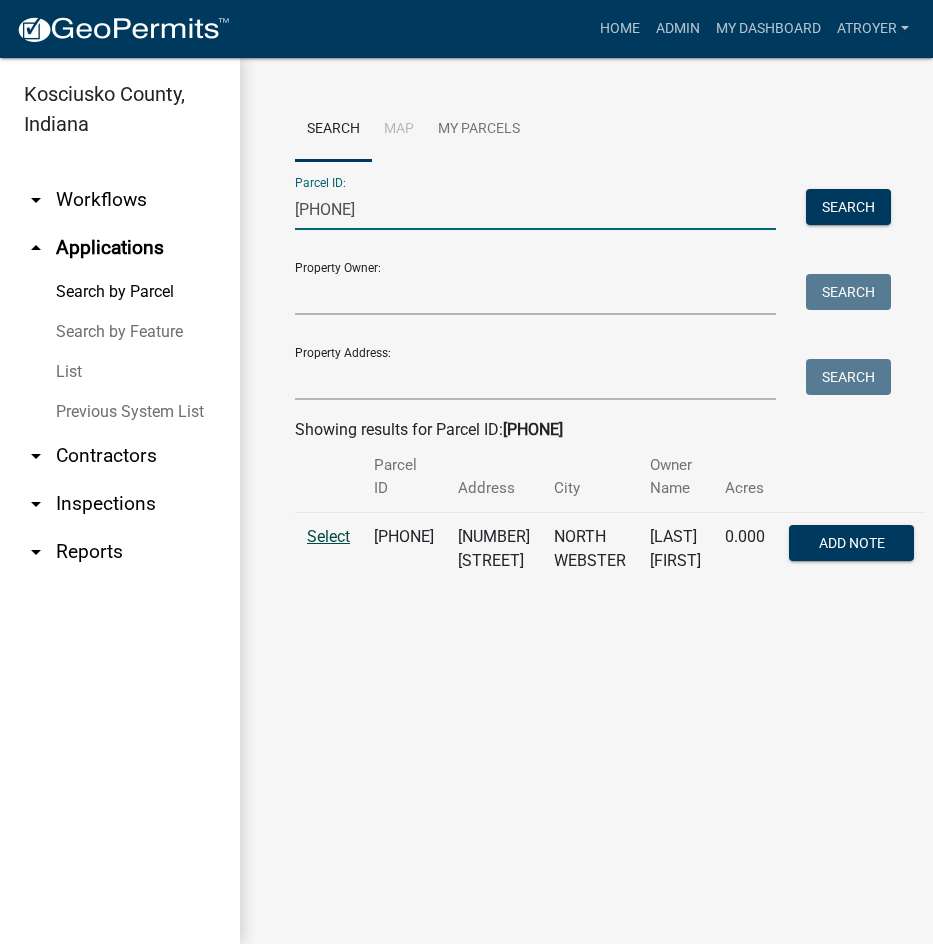 type on "[PHONE]" 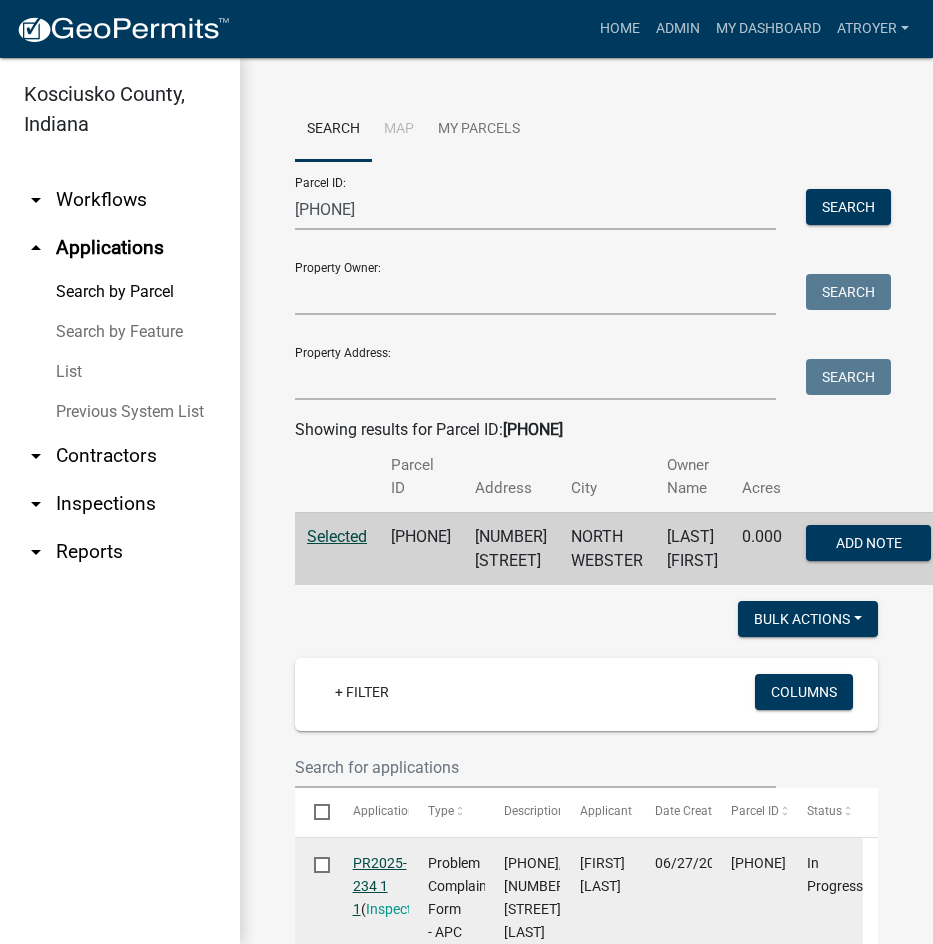 click on "PR2025-234 1 1" 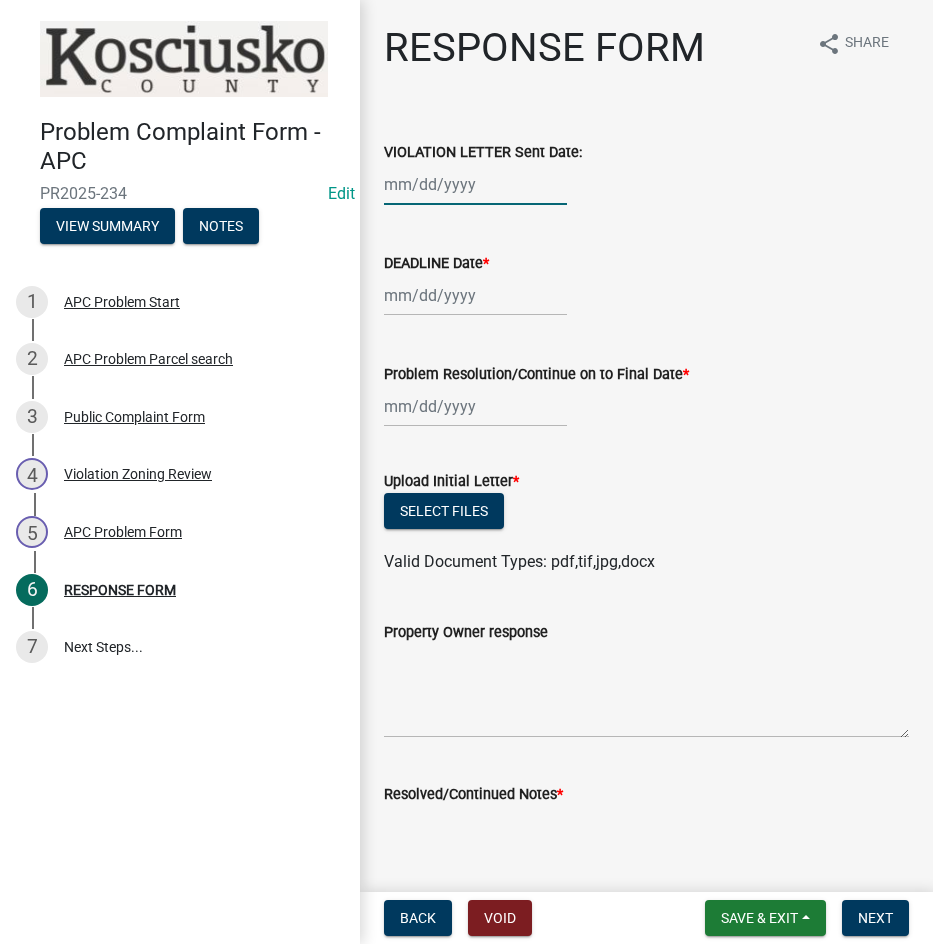 click 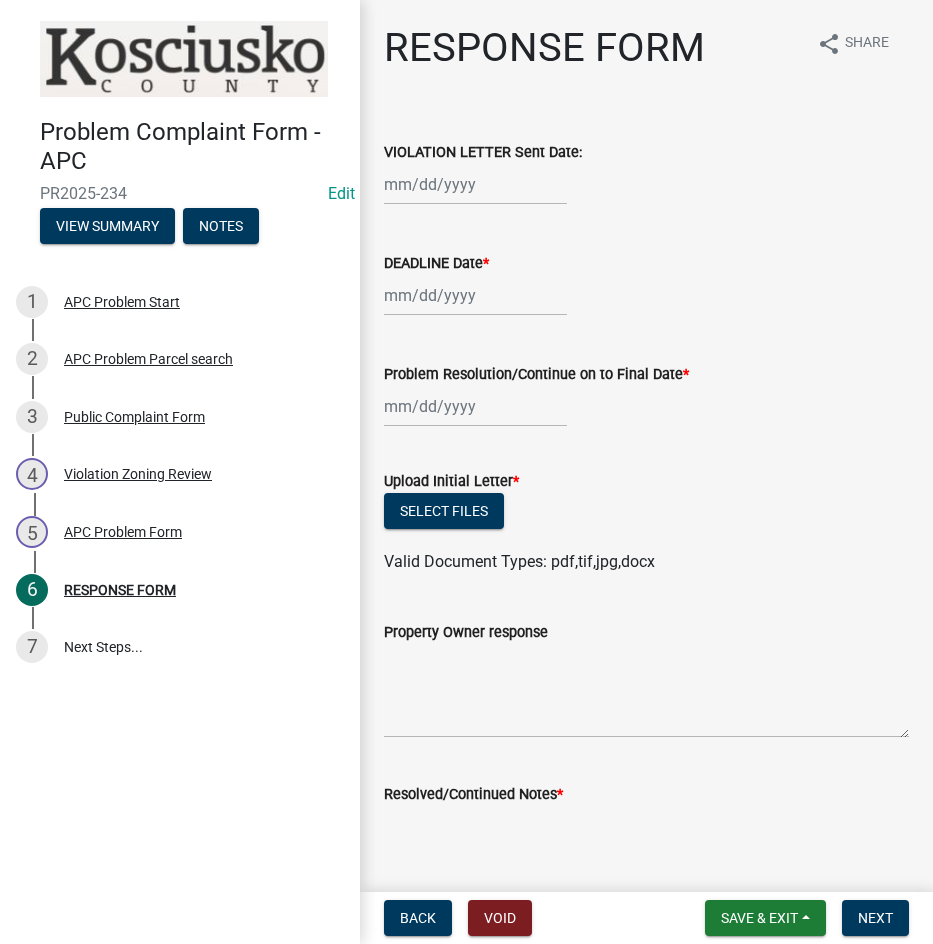 select on "8" 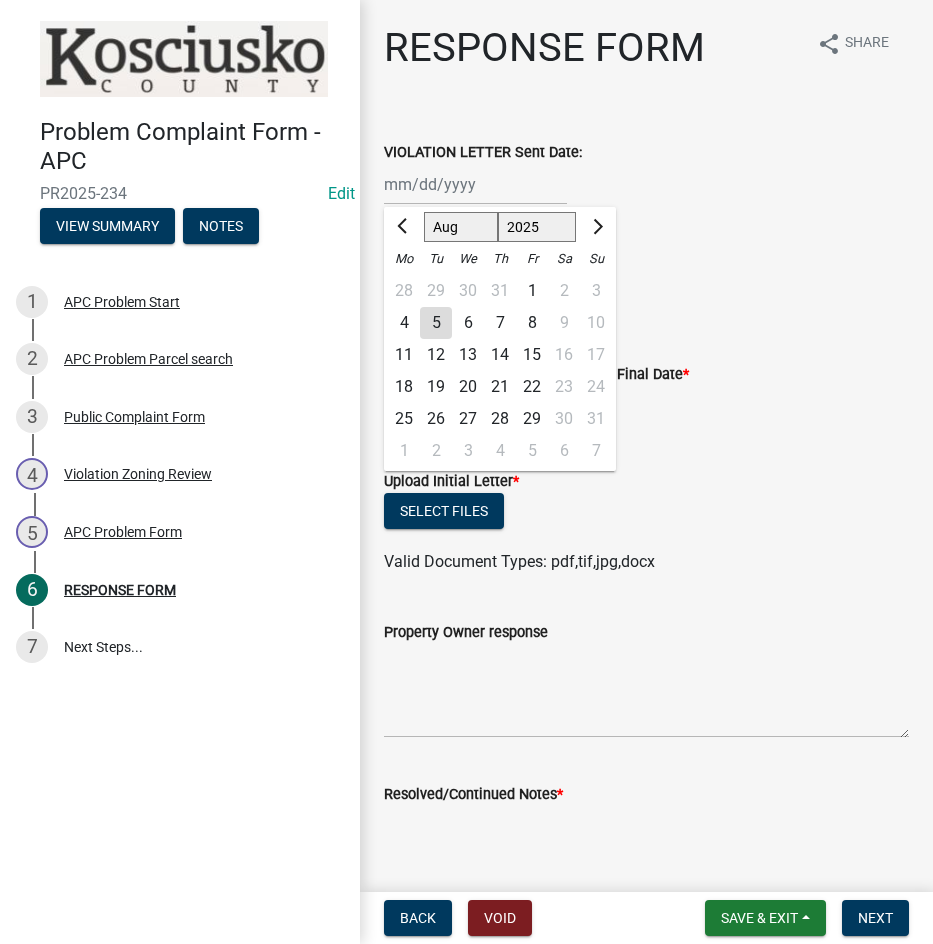 click on "5" 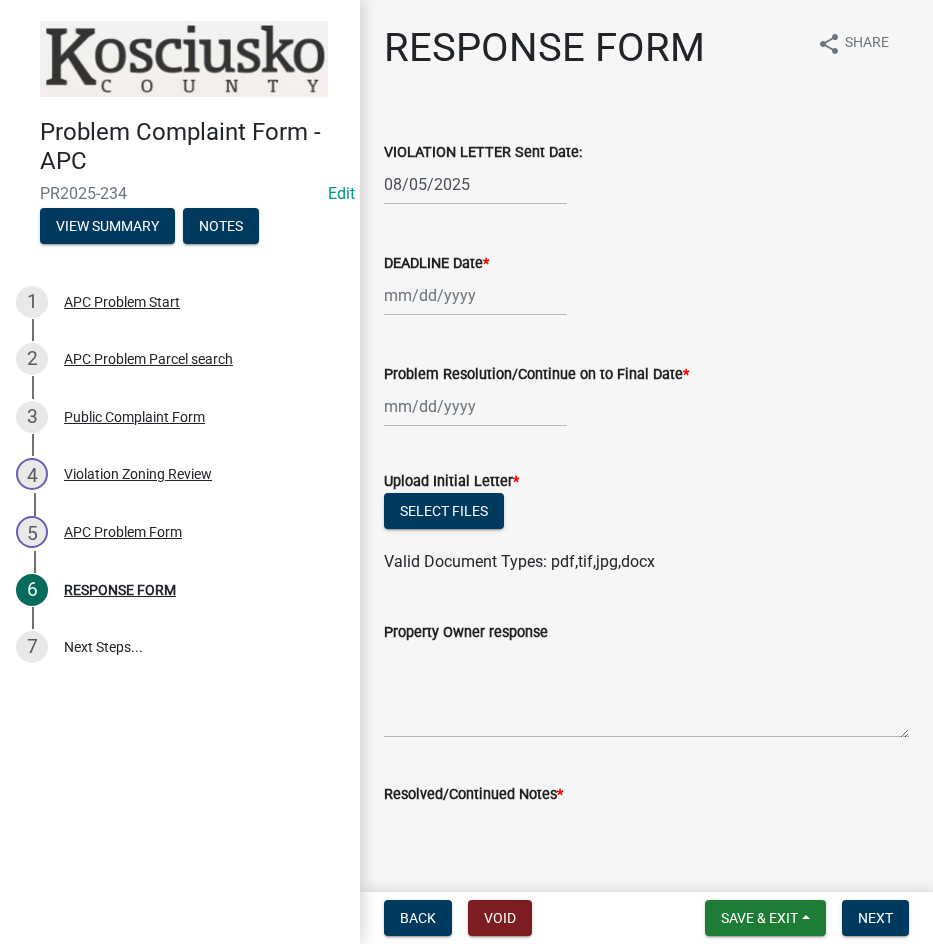 click 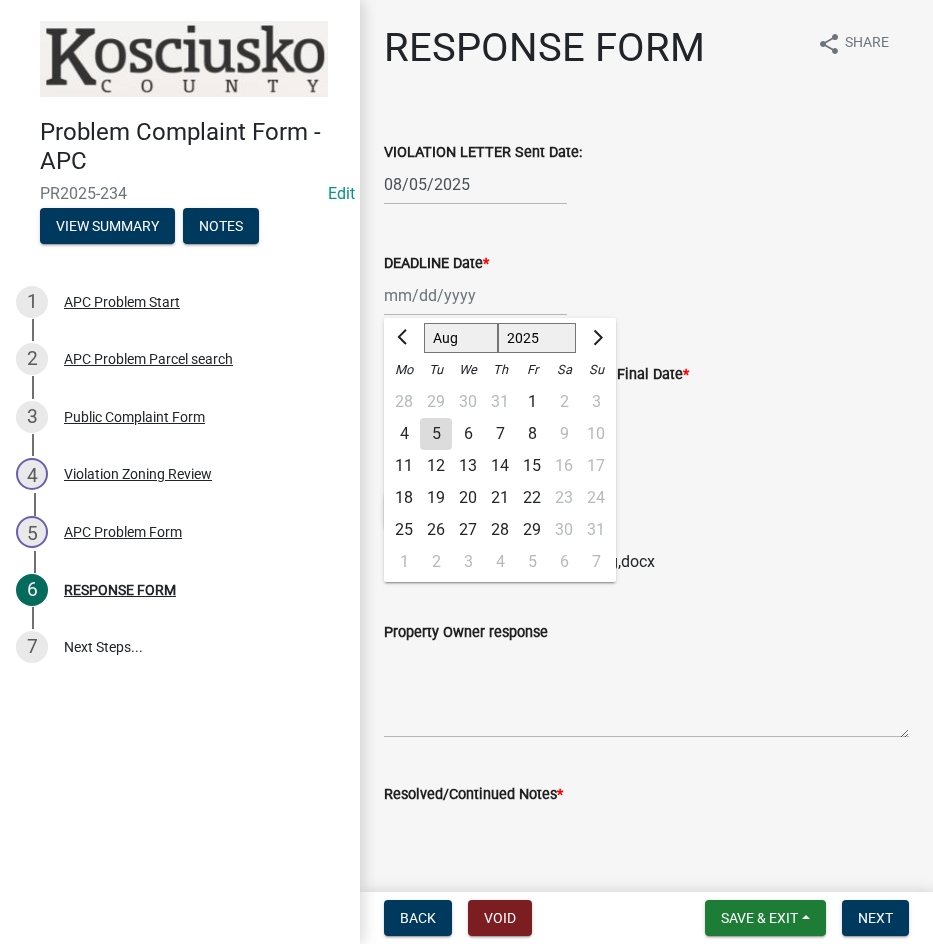 click on "19" 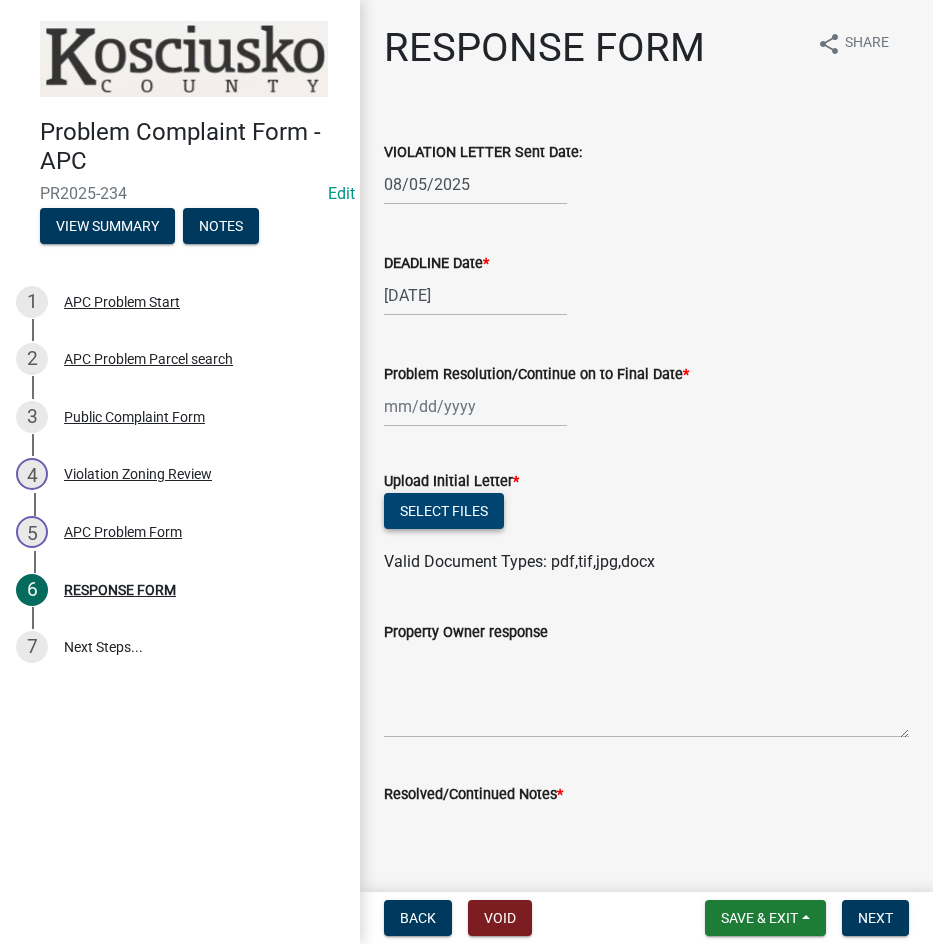 click on "Select files" 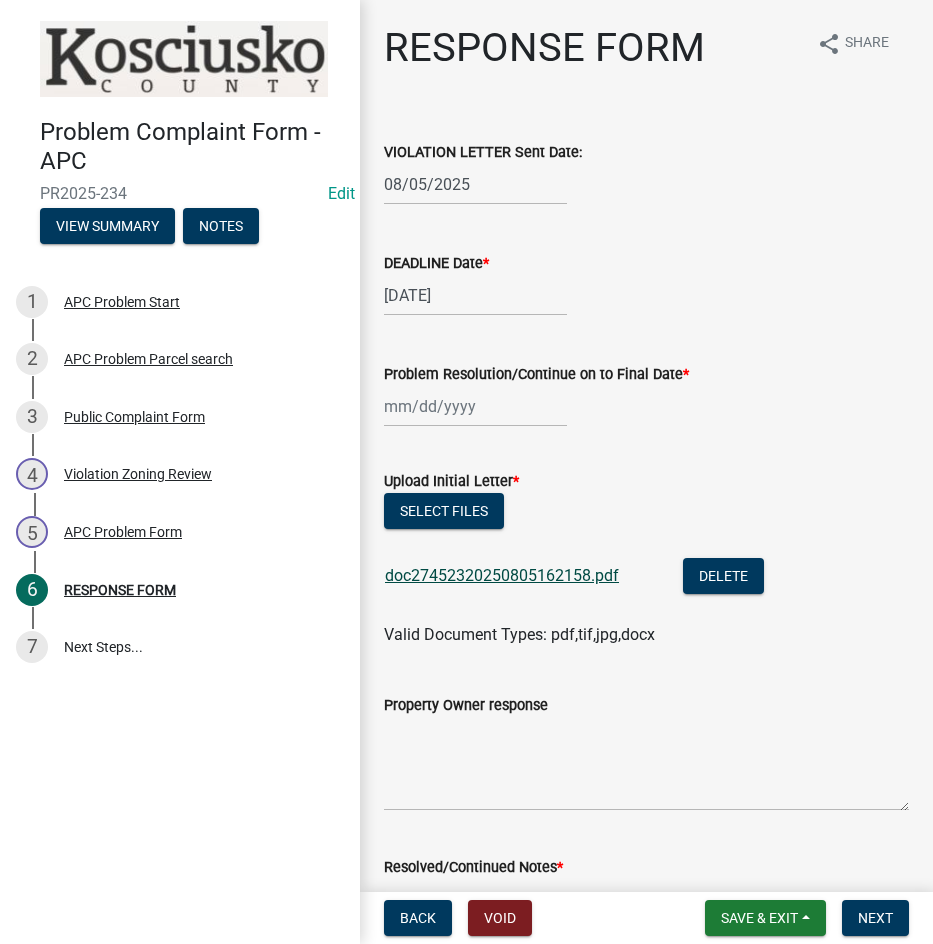 click on "doc27452320250805162158.pdf" 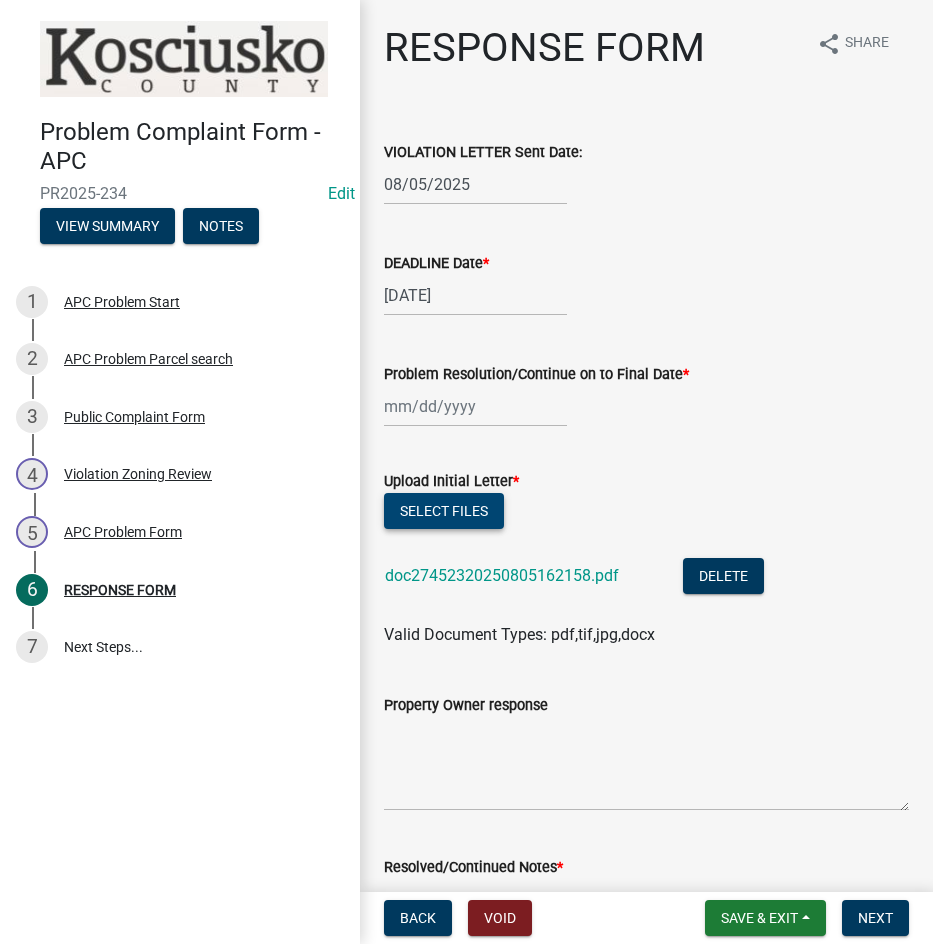 click on "Select files" 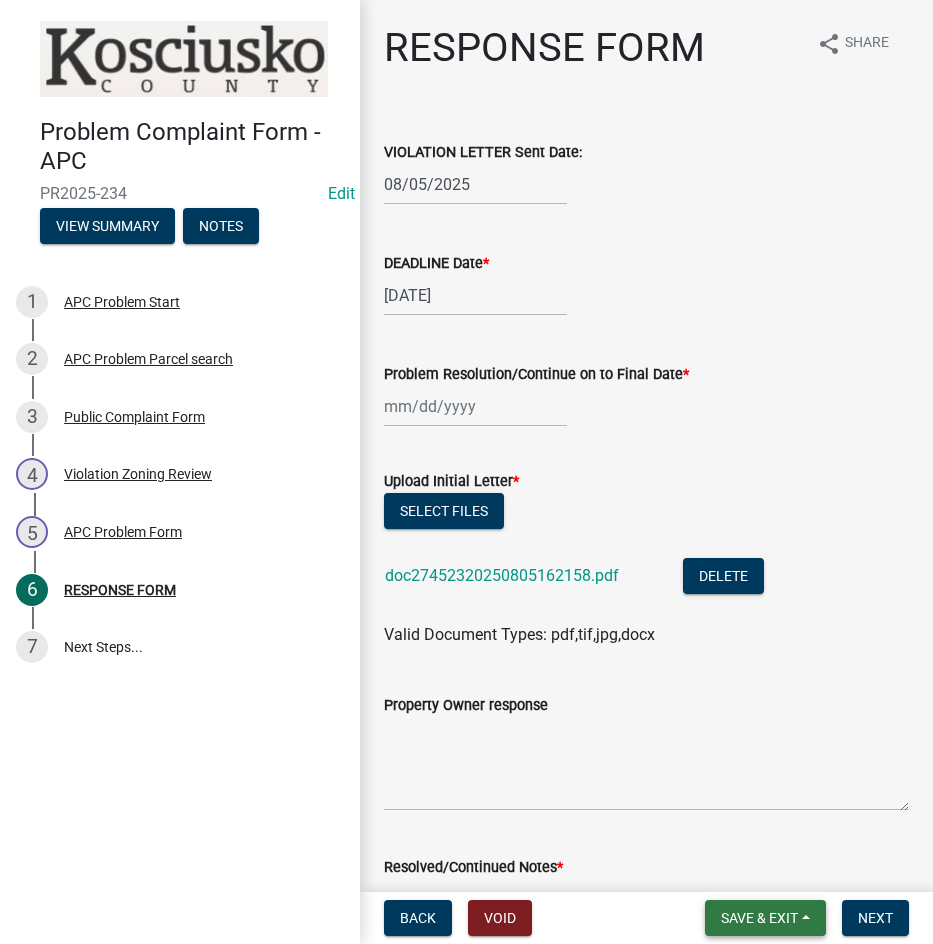 click on "Save & Exit" at bounding box center [759, 918] 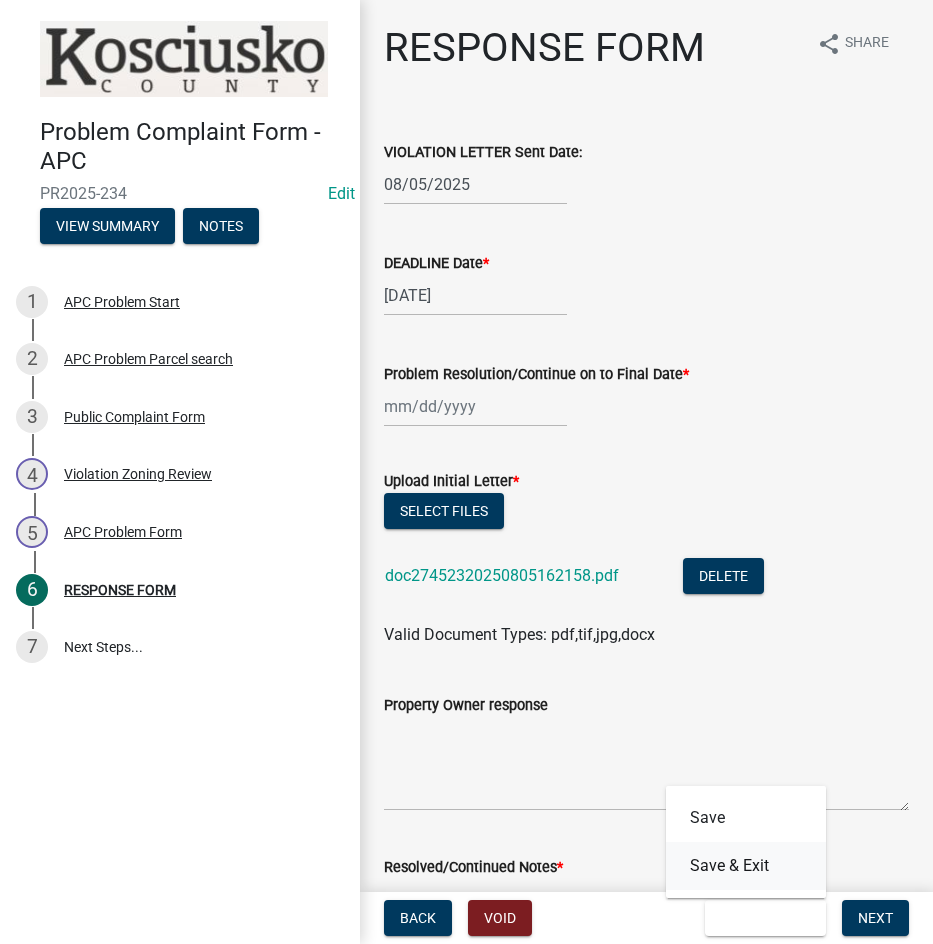 click on "Save & Exit" at bounding box center [746, 866] 